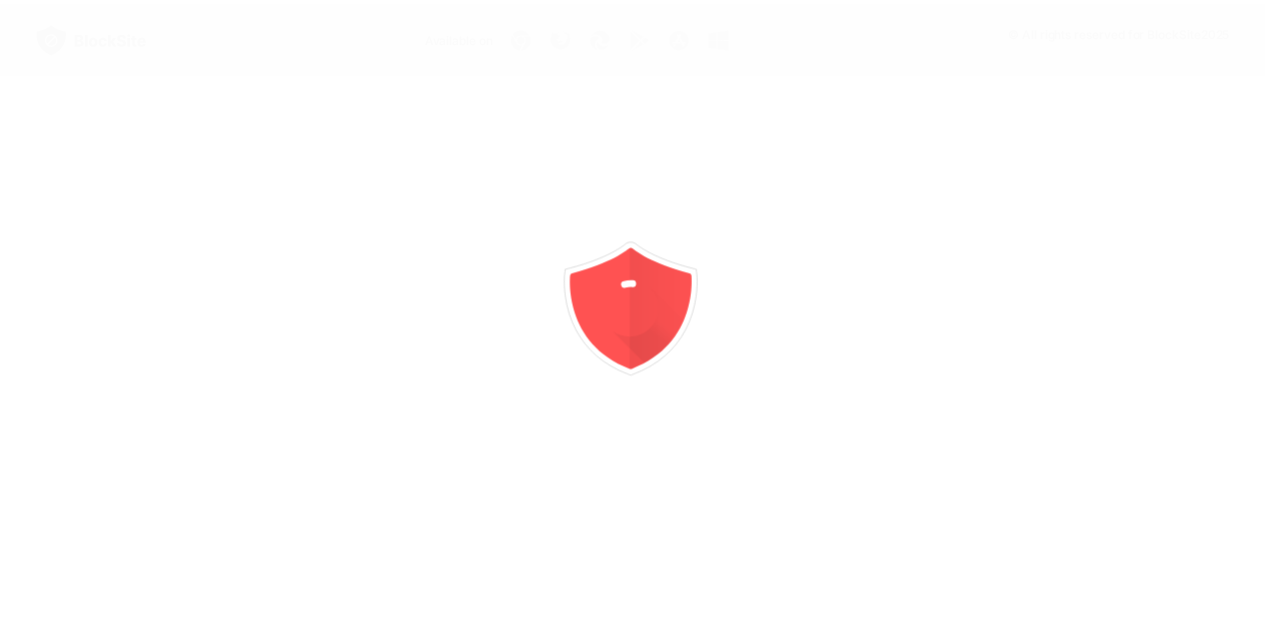 scroll, scrollTop: 0, scrollLeft: 0, axis: both 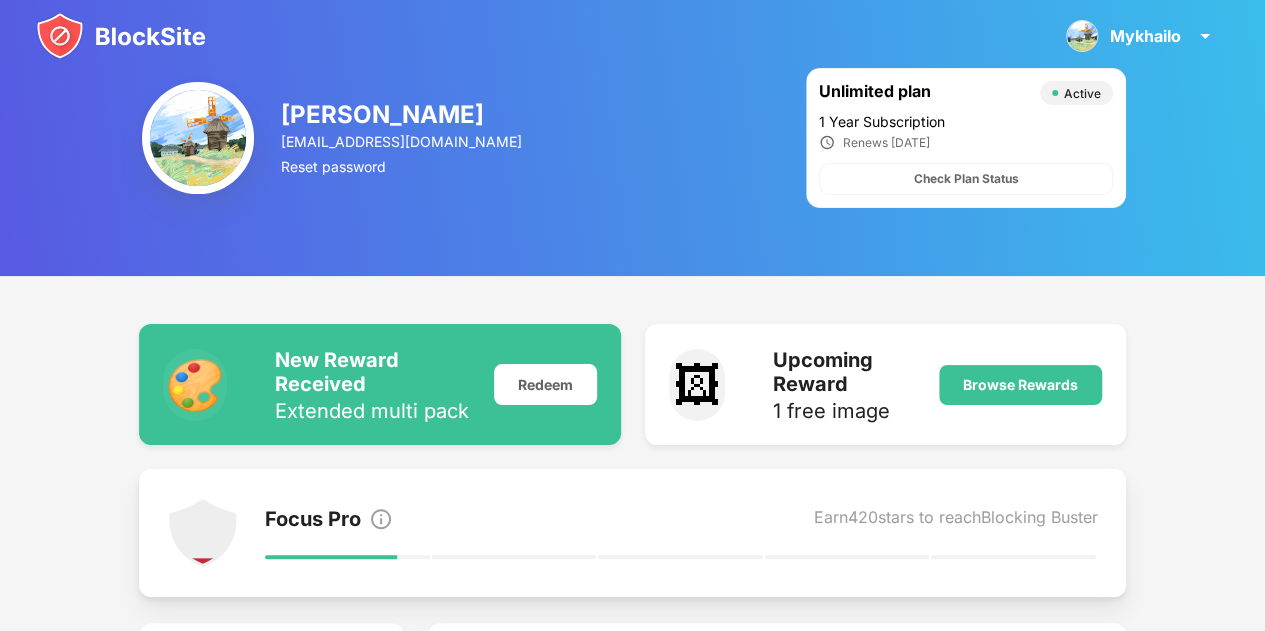 click at bounding box center [121, 36] 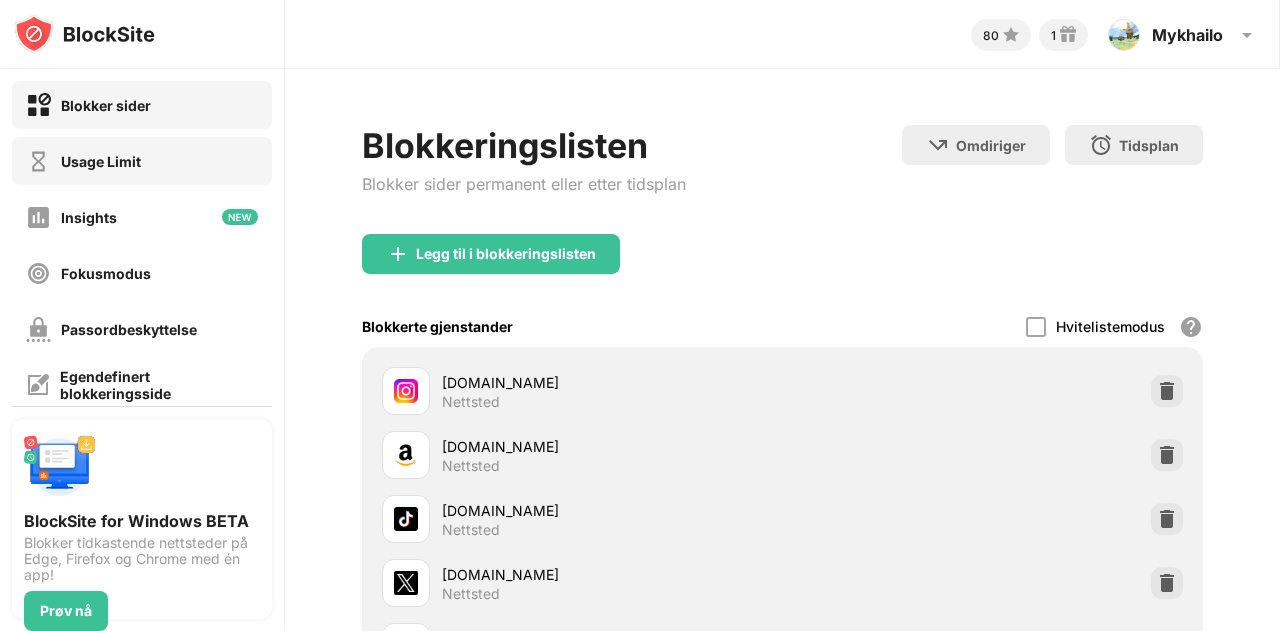 click on "Usage Limit" at bounding box center (142, 161) 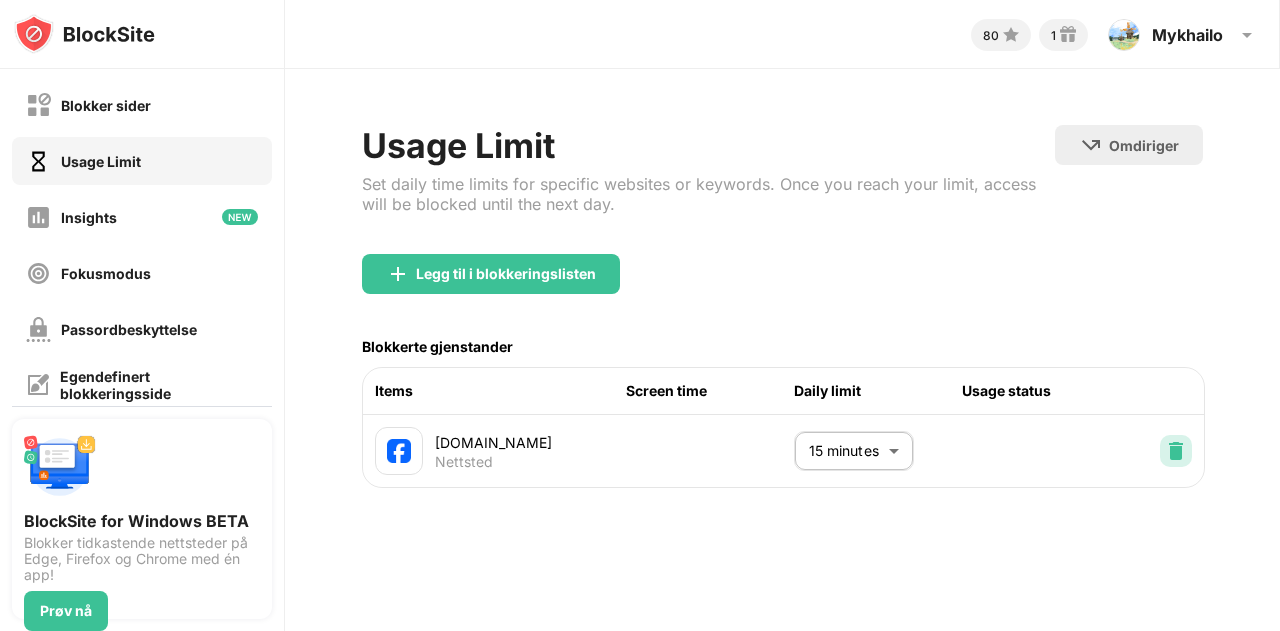 click at bounding box center [1176, 451] 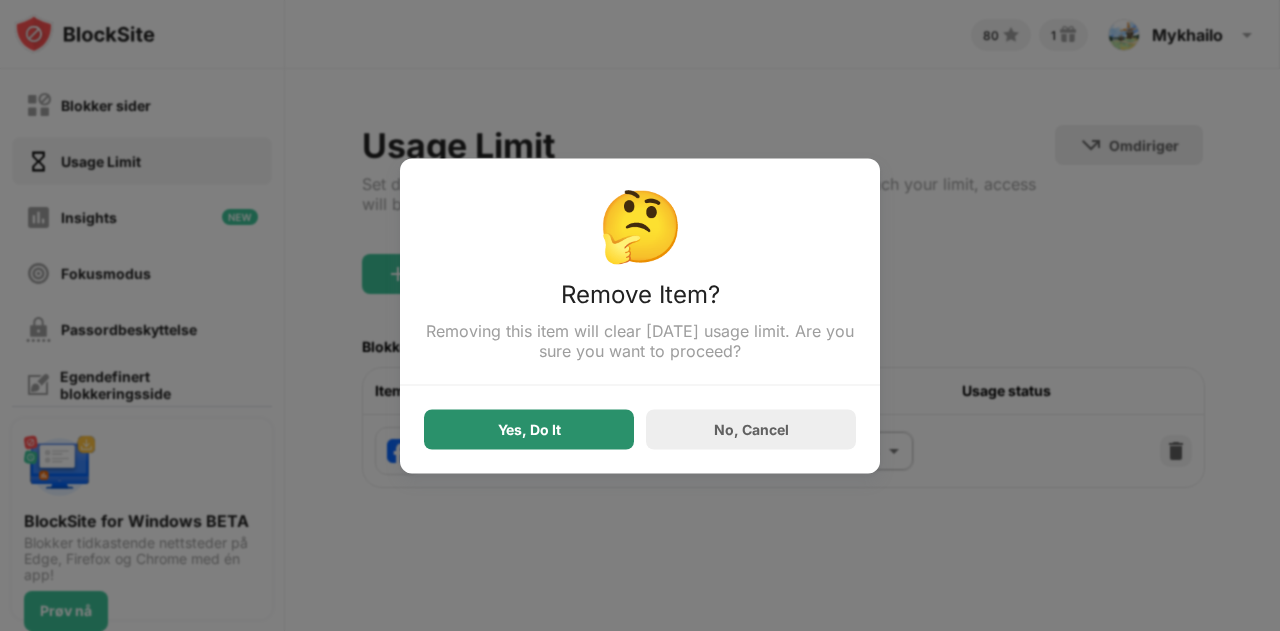 click on "Yes, Do It" at bounding box center [529, 429] 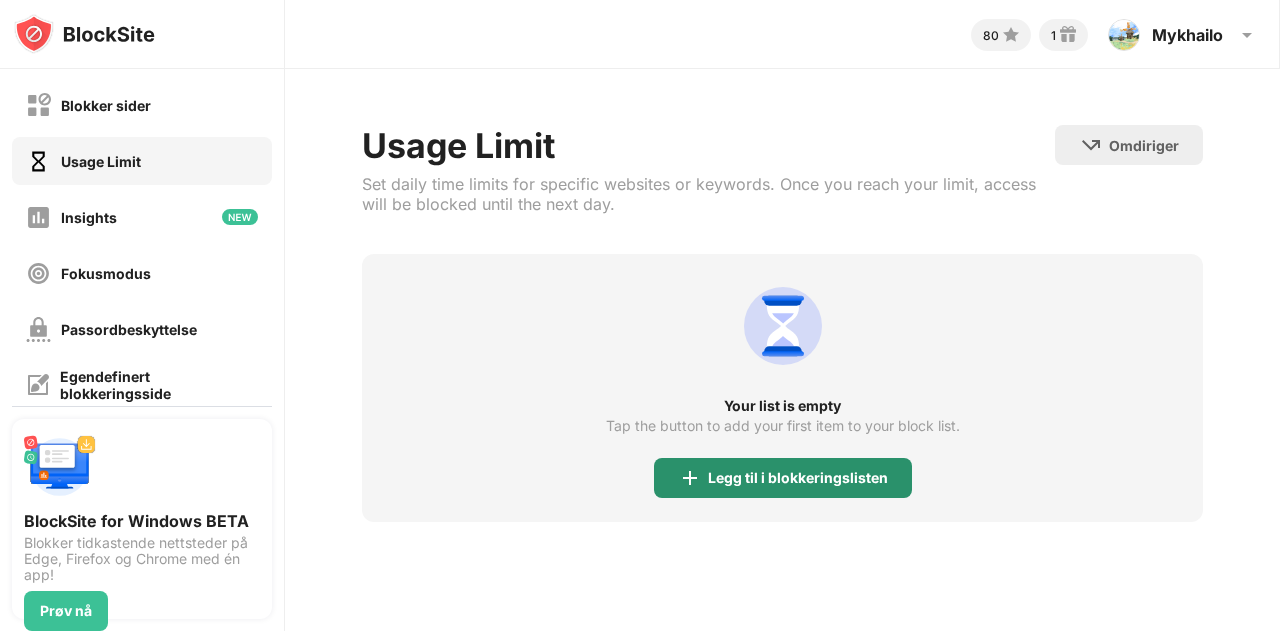 click on "Legg til i blokkeringslisten" at bounding box center [783, 478] 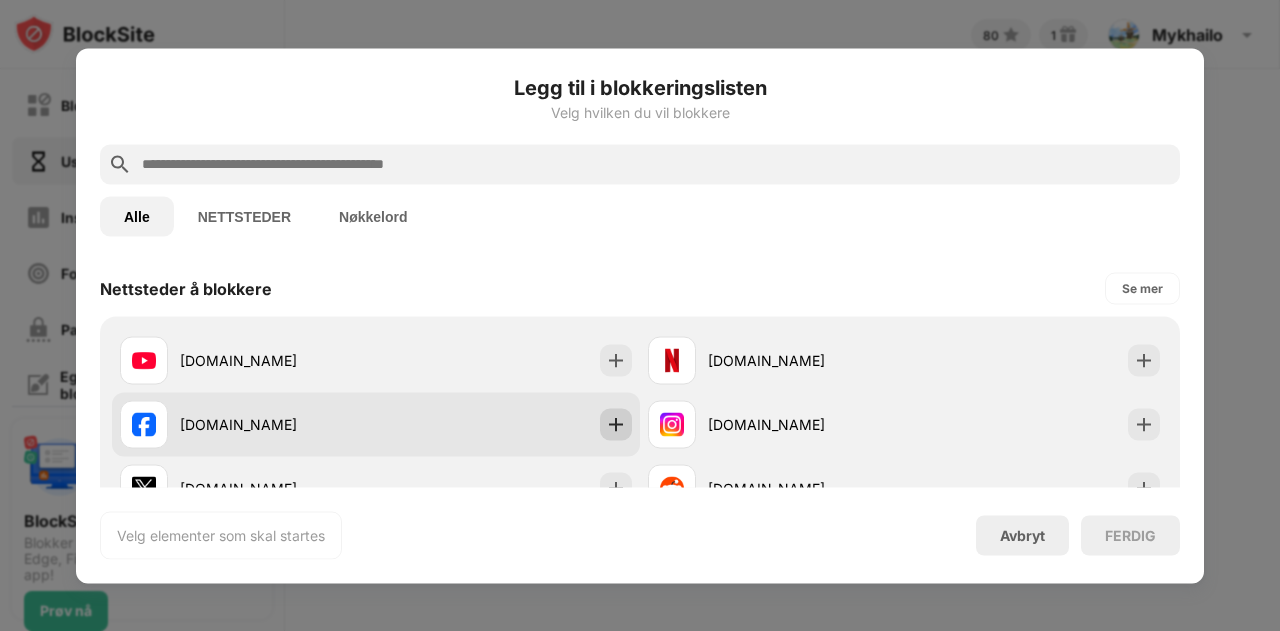 click at bounding box center (616, 424) 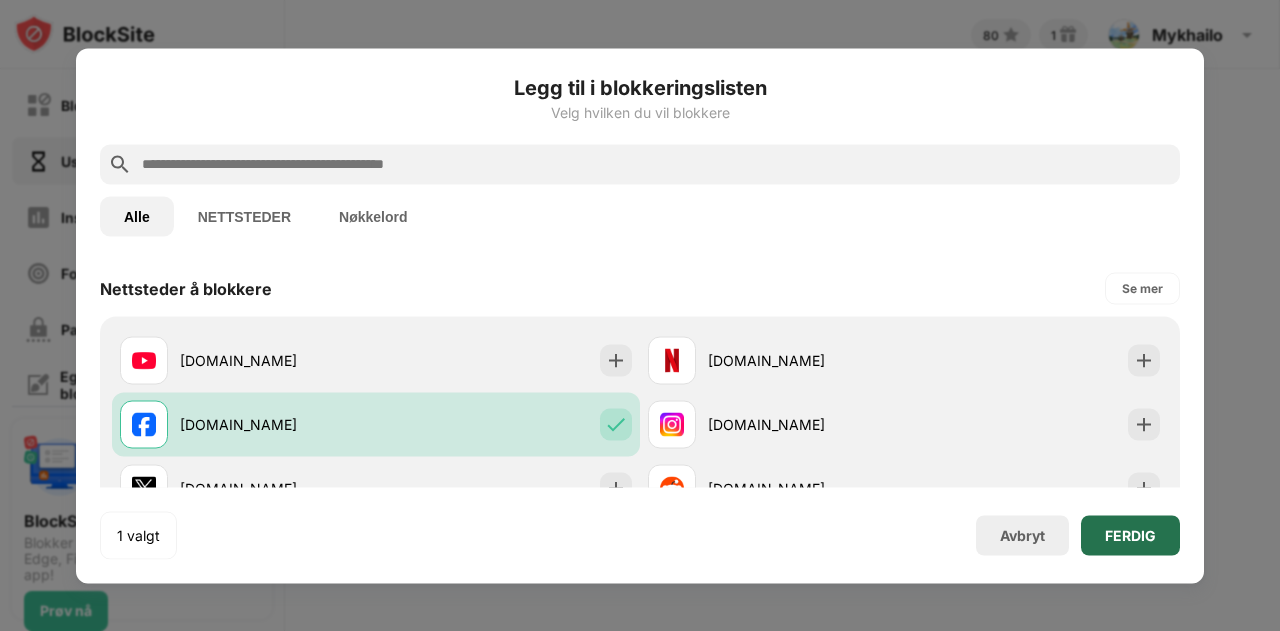 click on "FERDIG" at bounding box center (1130, 535) 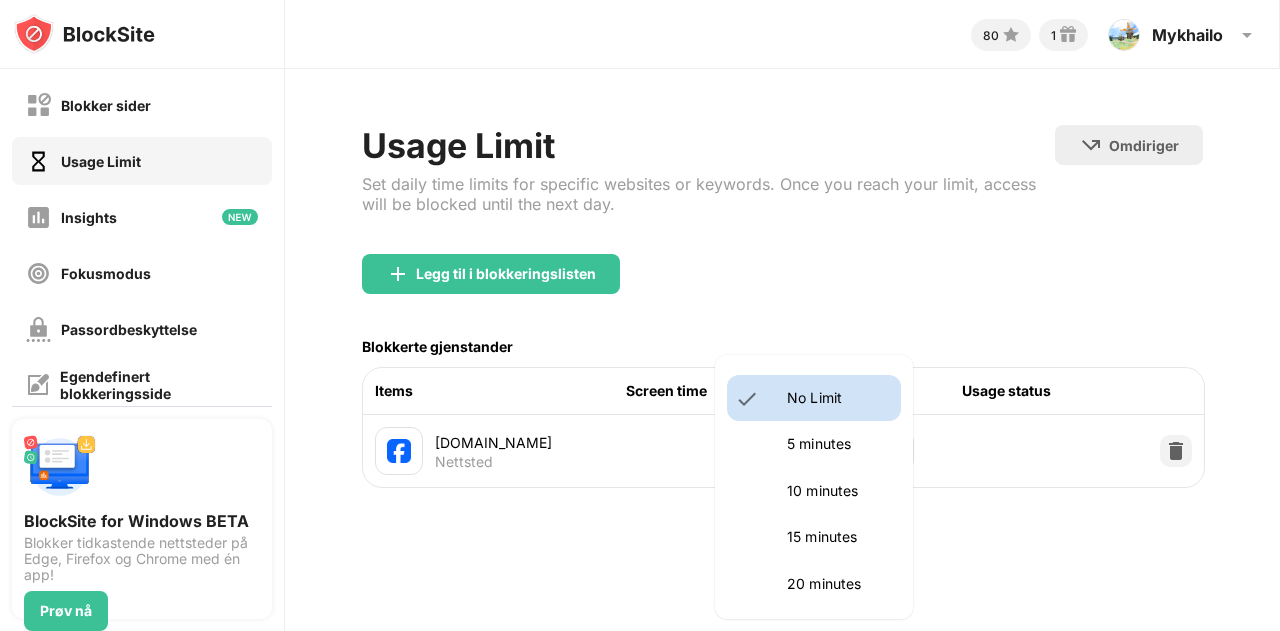 click on "Blokker sider Usage Limit Insights Fokusmodus Passordbeskyttelse Egendefinert blokkeringsside Innstillinger Om blokkering Synkroniser med andre enheter Funksjonshemmet BlockSite for Windows BETA Blokker tidkastende nettsteder på Edge, Firefox og Chrome med én app! Prøv nå 80 1 Mykhailo Mykhailo Hontar View Account Insights Rewards Settings Support Log Out Usage Limit Set daily time limits for specific websites or keywords. Once you reach your limit, access will be blocked until the next day. Omdiriger Klikk for å angi nettside for omdirigering Legg til i blokkeringslisten Blokkerte gjenstander Items Screen time Daily limit Usage status facebook.com Nettsted No Limit ******** ​
No Limit 5 minutes 10 minutes 15 minutes 20 minutes 25 minutes 30 minutes 35 minutes 40 minutes 45 minutes 50 minutes 55 minutes 60 minutes 1.5 hours 2 hours 2.5 hours 3 hours 3.5 hours 4 hours 4.5 hours 5 hours 5.5 hours 6 hours 6.5 hours 7 hours 7.5 hours 8 hours 8.5 hours 9 hours 9.5 hours 10 hours 10.5 hours 11 hours" at bounding box center (640, 315) 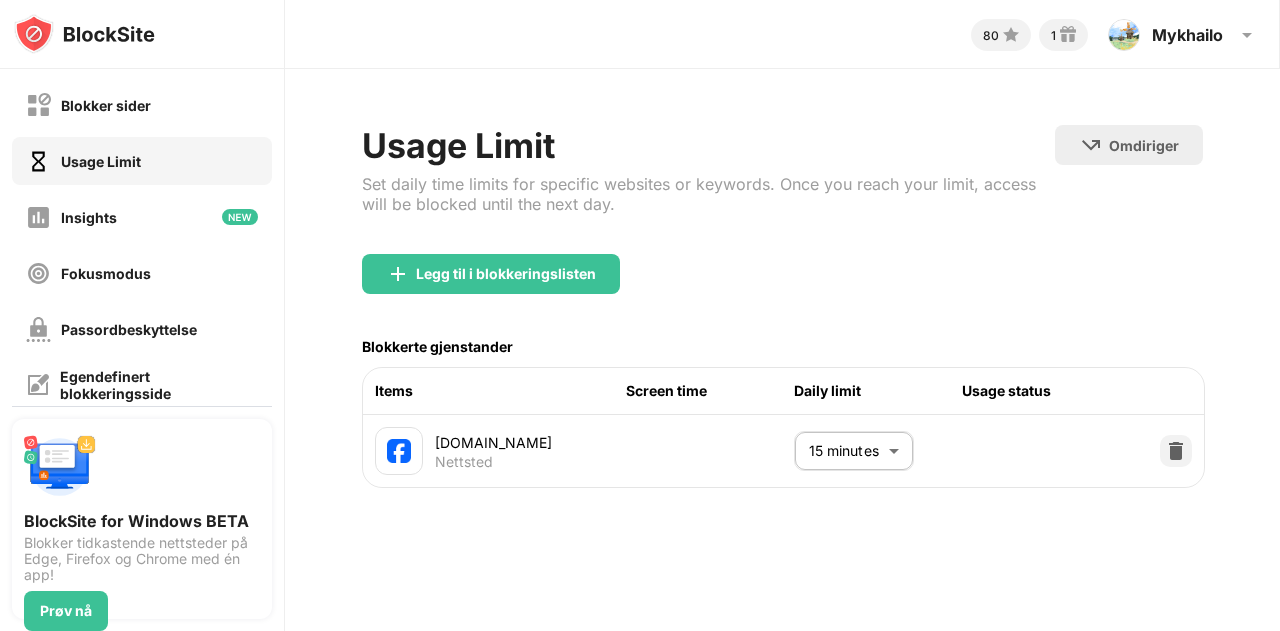 click on "facebook.com Nettsted" at bounding box center (530, 451) 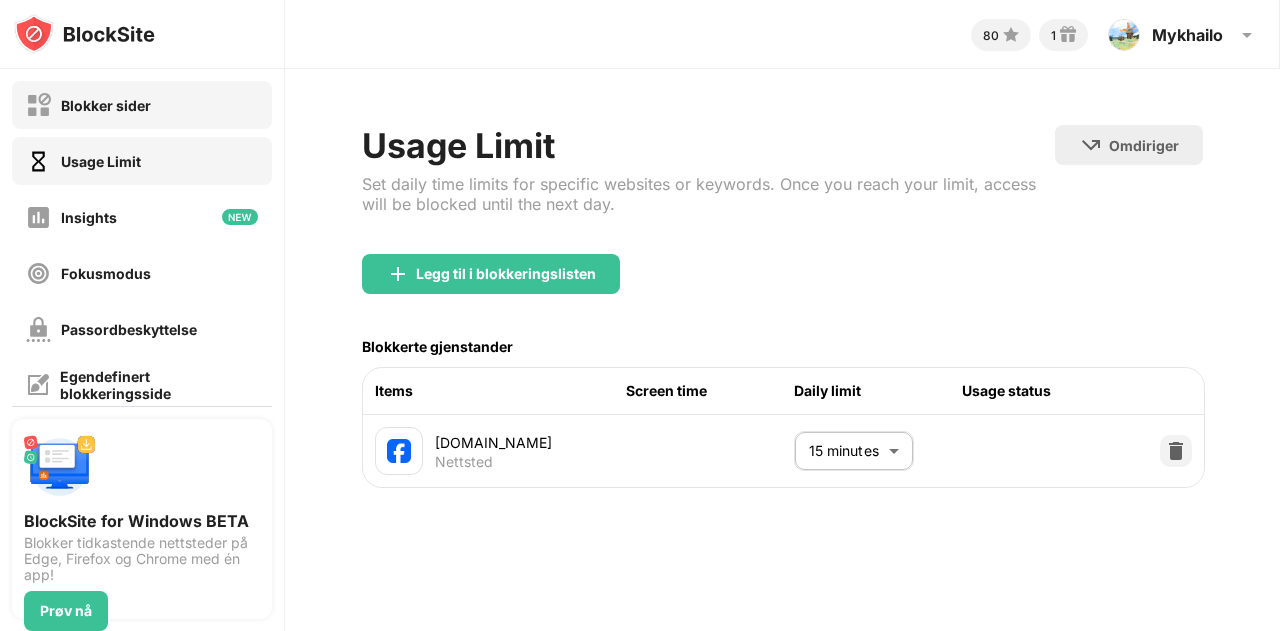 click on "Blokker sider" at bounding box center [106, 105] 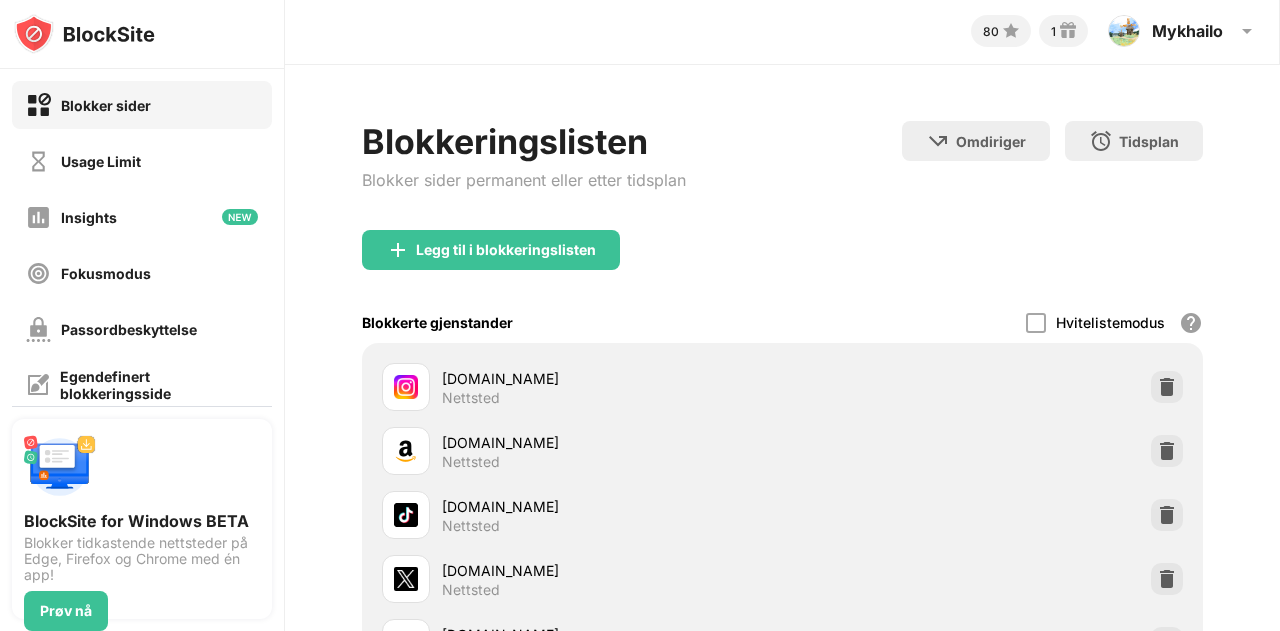scroll, scrollTop: 0, scrollLeft: 0, axis: both 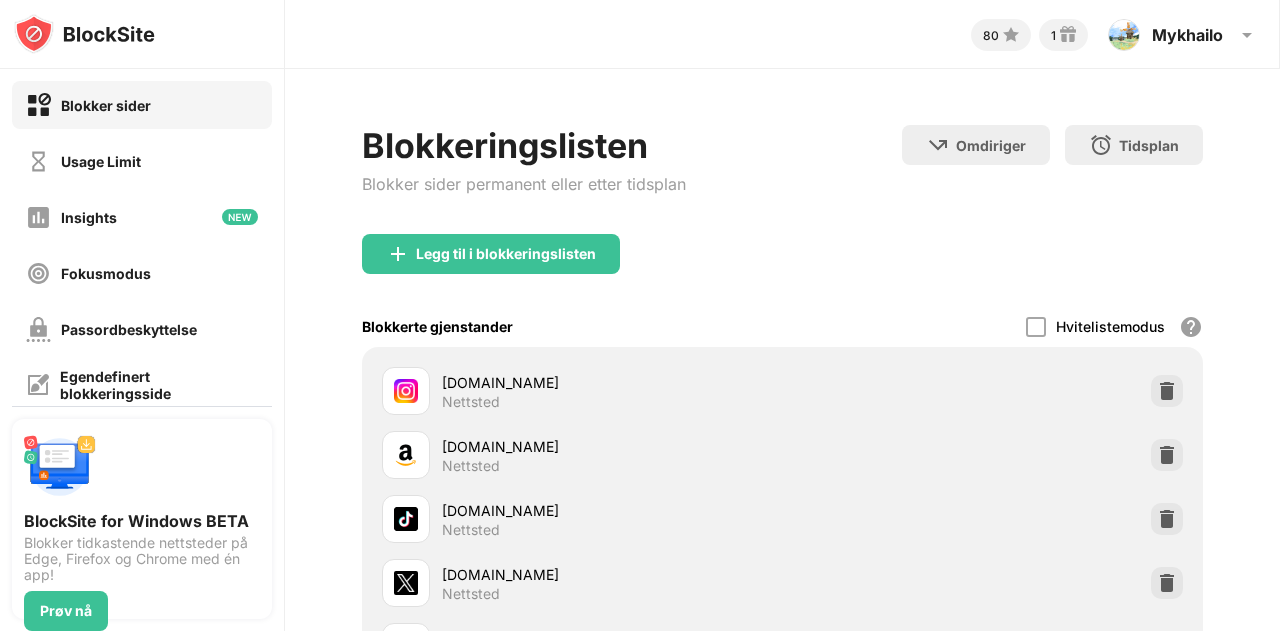 drag, startPoint x: 1279, startPoint y: 145, endPoint x: 1195, endPoint y: 101, distance: 94.82616 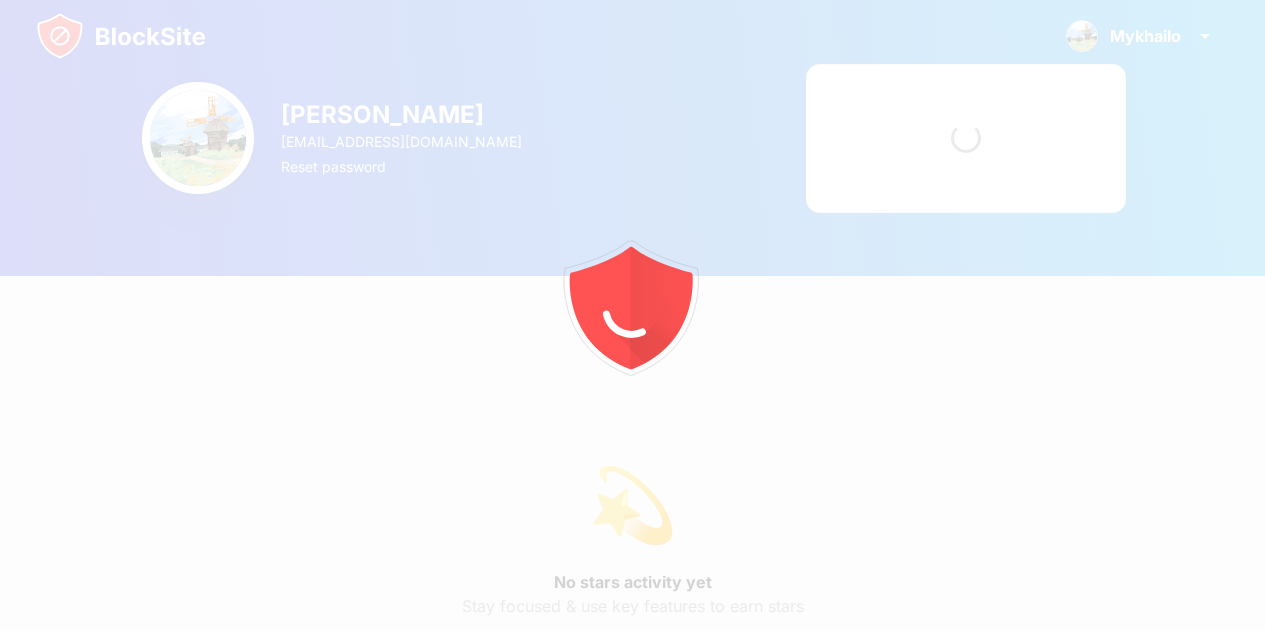 scroll, scrollTop: 0, scrollLeft: 0, axis: both 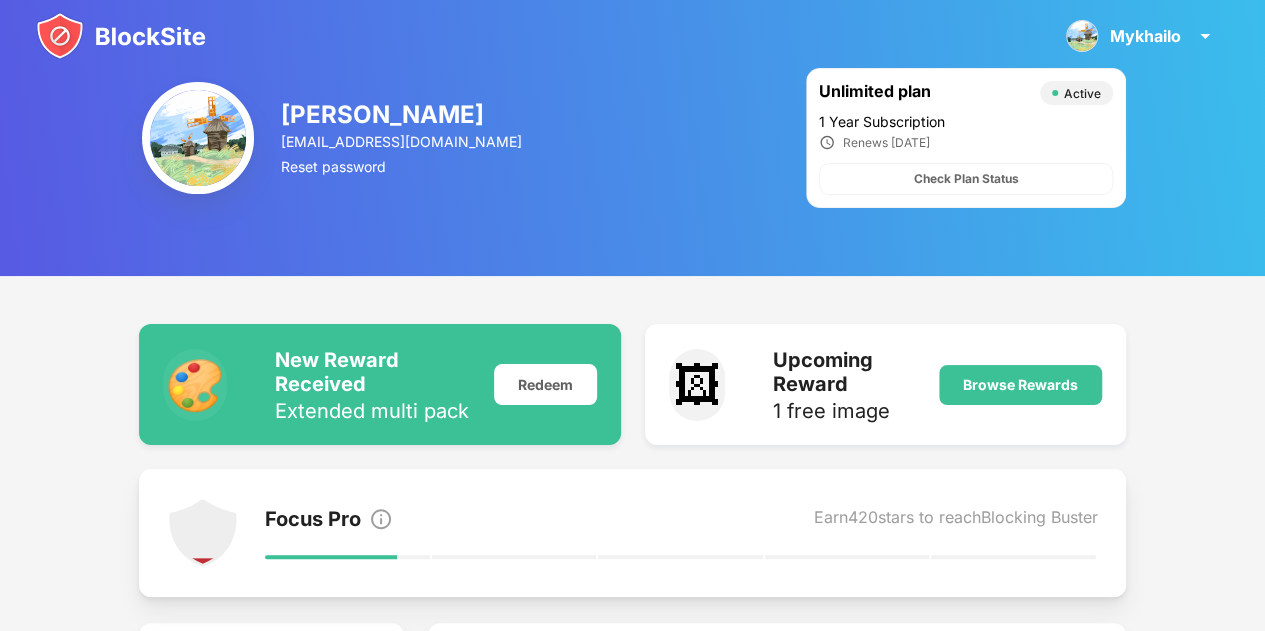 click at bounding box center (121, 36) 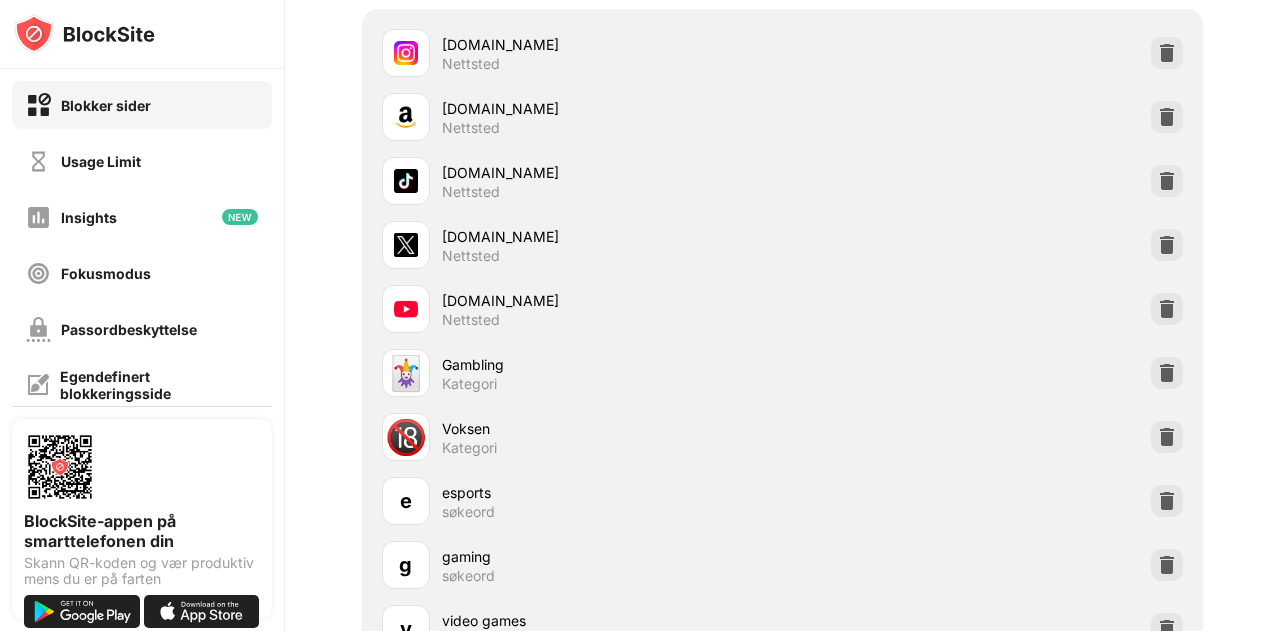 scroll, scrollTop: 334, scrollLeft: 0, axis: vertical 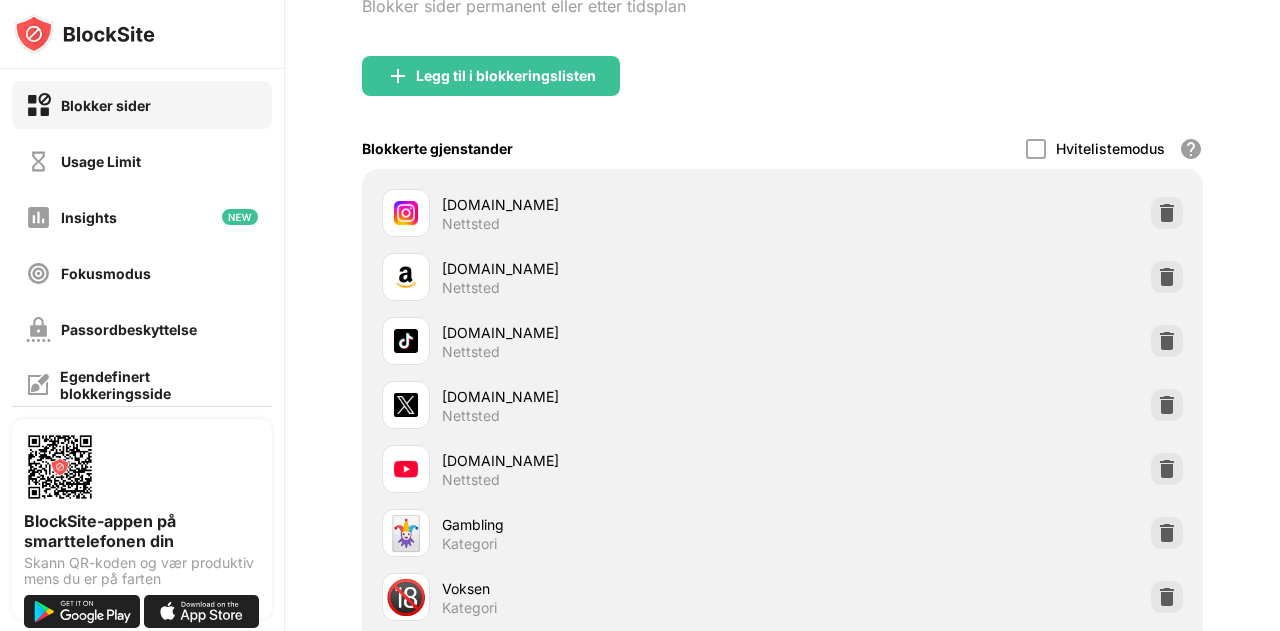drag, startPoint x: 1279, startPoint y: 163, endPoint x: 1258, endPoint y: 201, distance: 43.416588 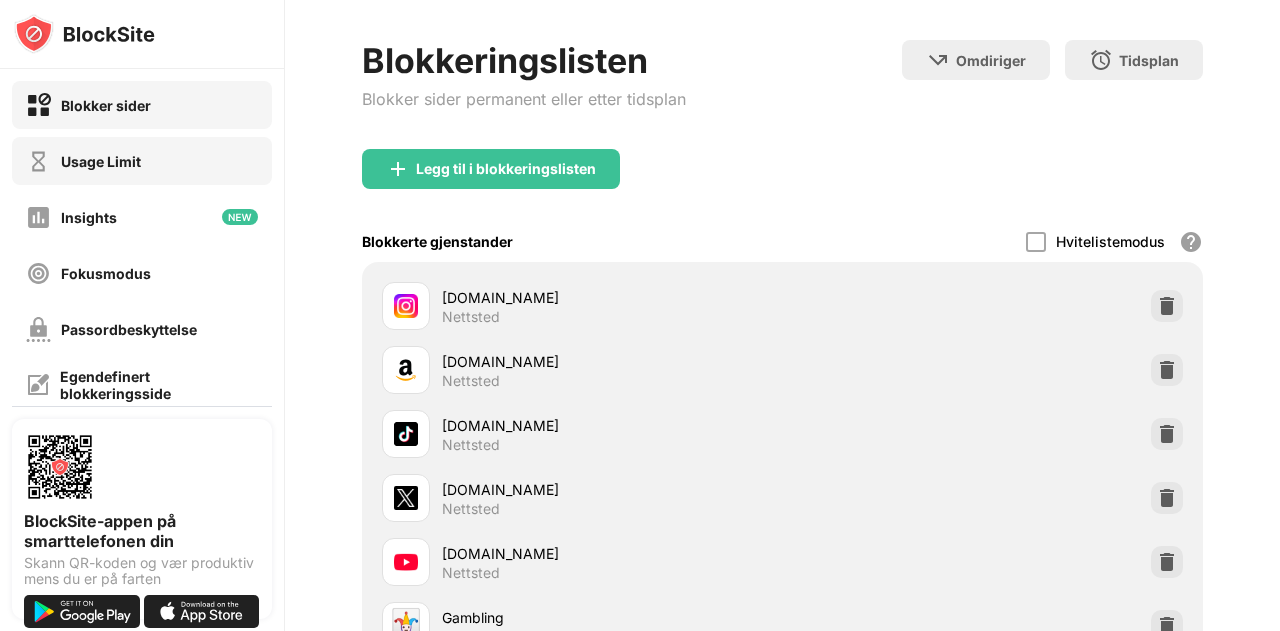 click on "Usage Limit" at bounding box center (142, 161) 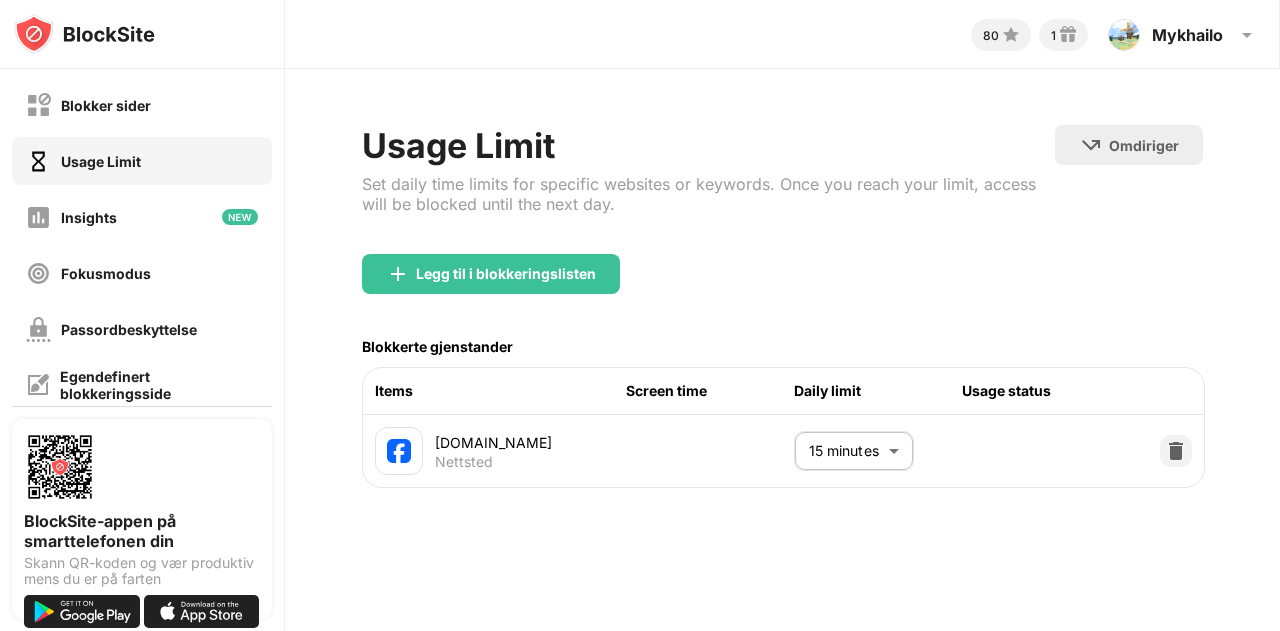 scroll, scrollTop: 0, scrollLeft: 0, axis: both 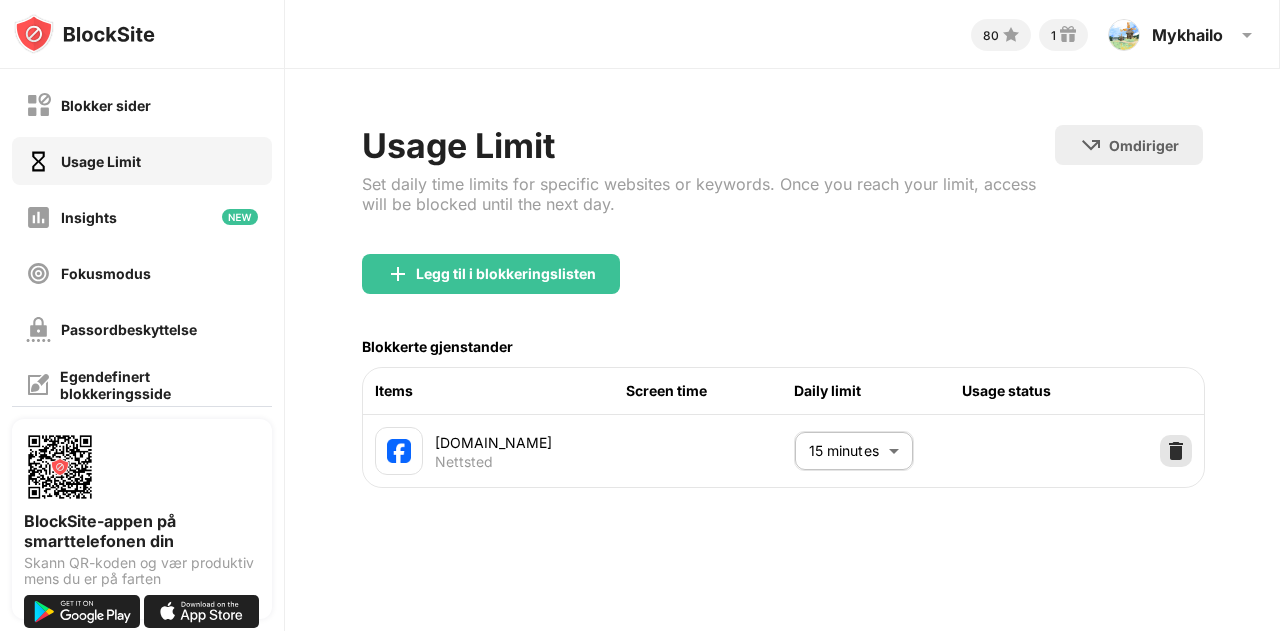 click at bounding box center [1176, 451] 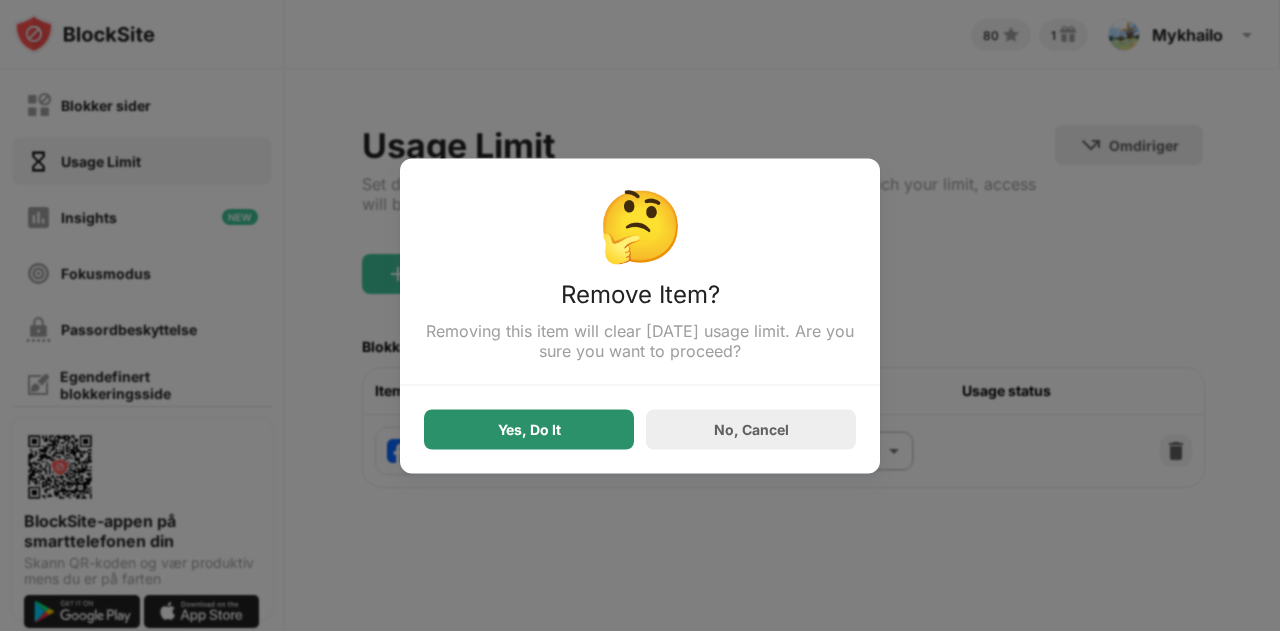click on "Yes, Do It" at bounding box center (529, 429) 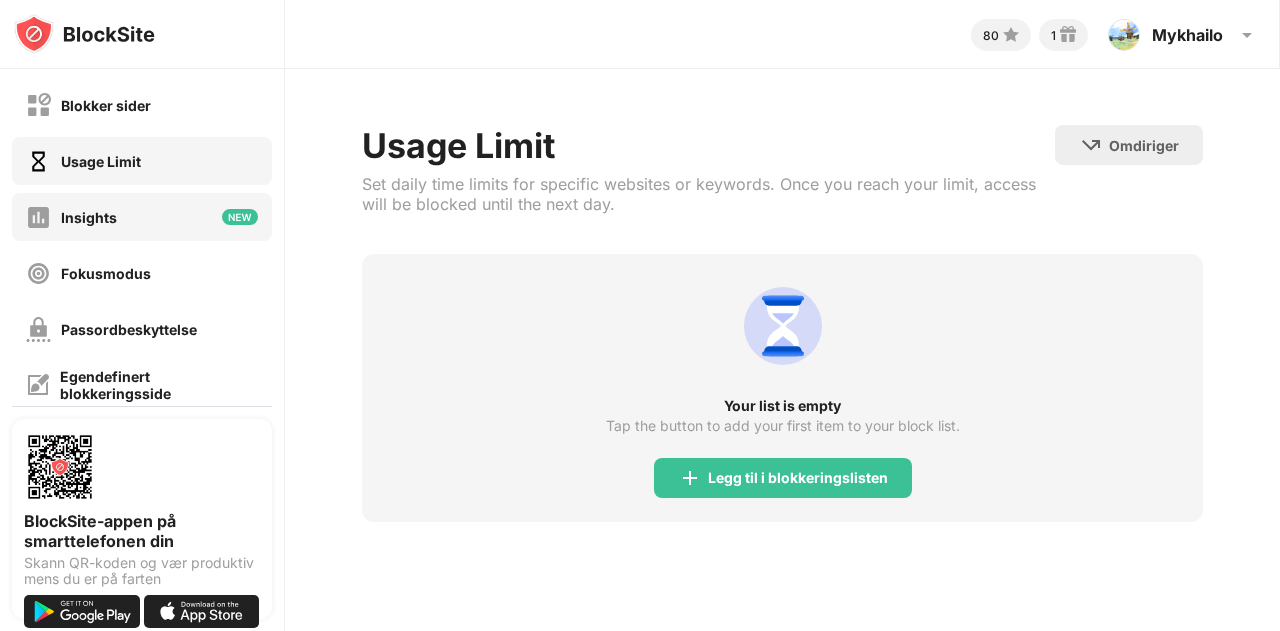click on "Insights" at bounding box center (142, 217) 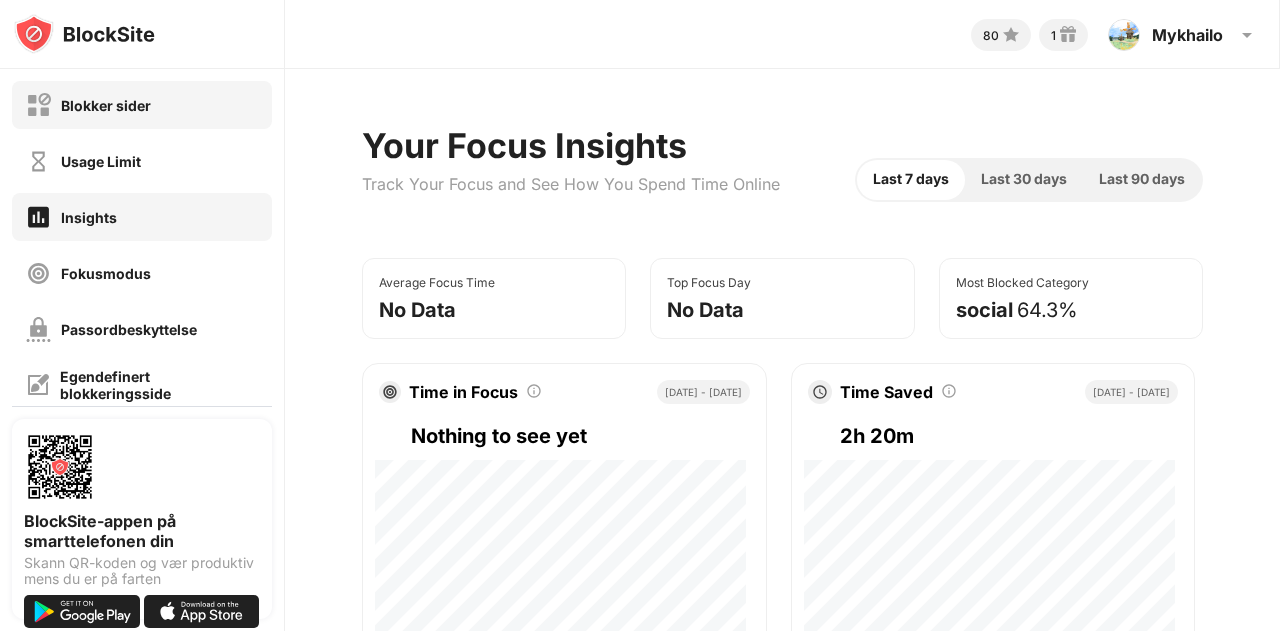 click on "Blokker sider" at bounding box center [142, 105] 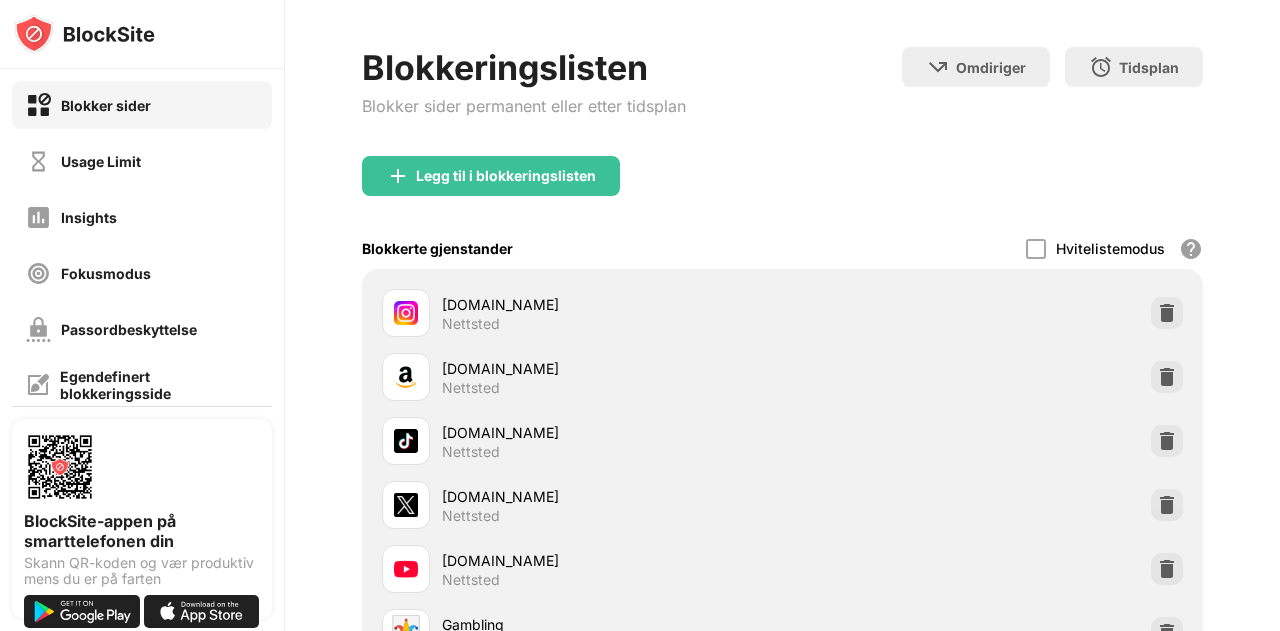scroll, scrollTop: 0, scrollLeft: 0, axis: both 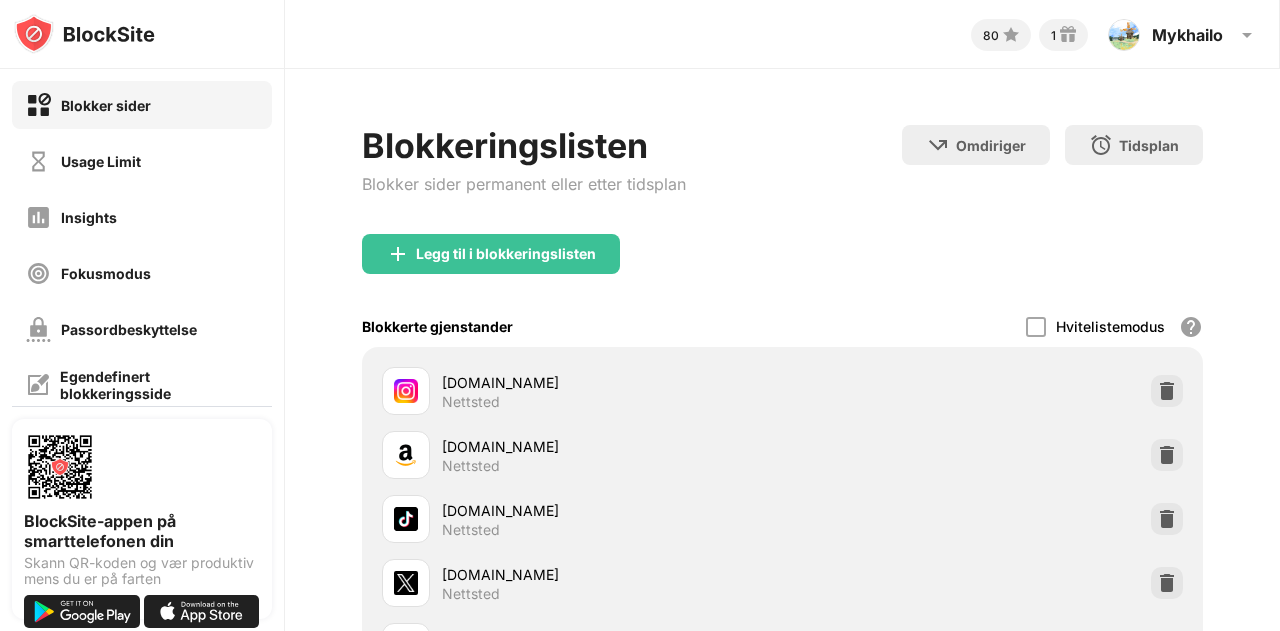 drag, startPoint x: 1279, startPoint y: 170, endPoint x: 1276, endPoint y: 111, distance: 59.07622 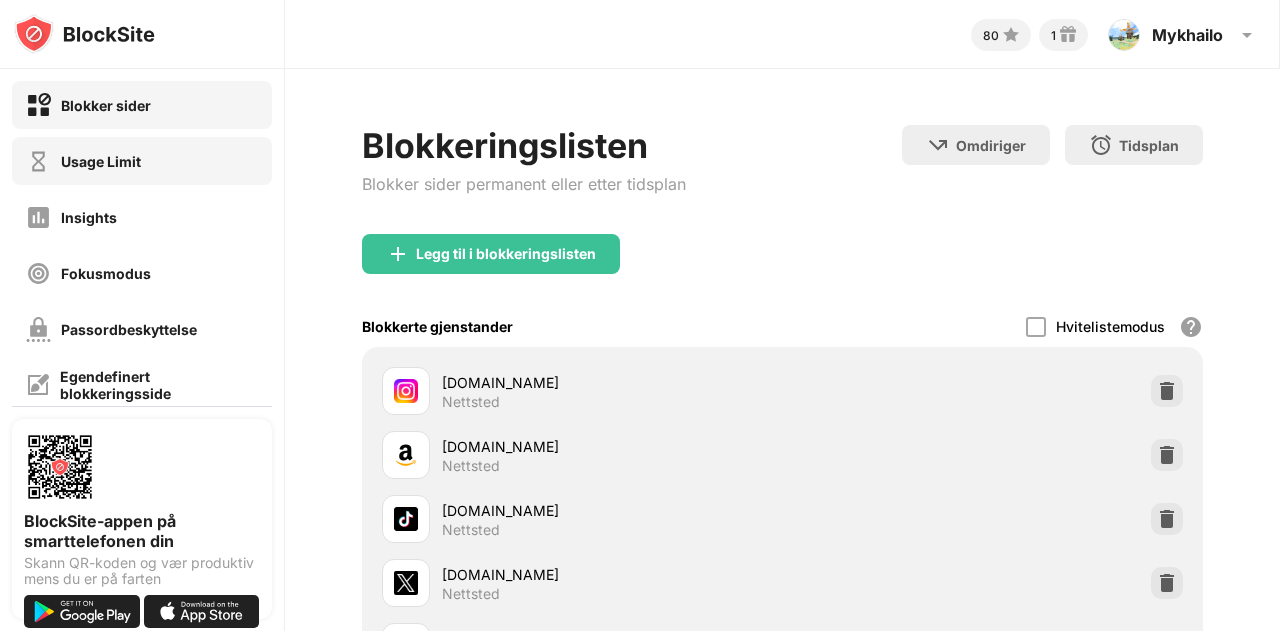 click on "Usage Limit" at bounding box center (101, 161) 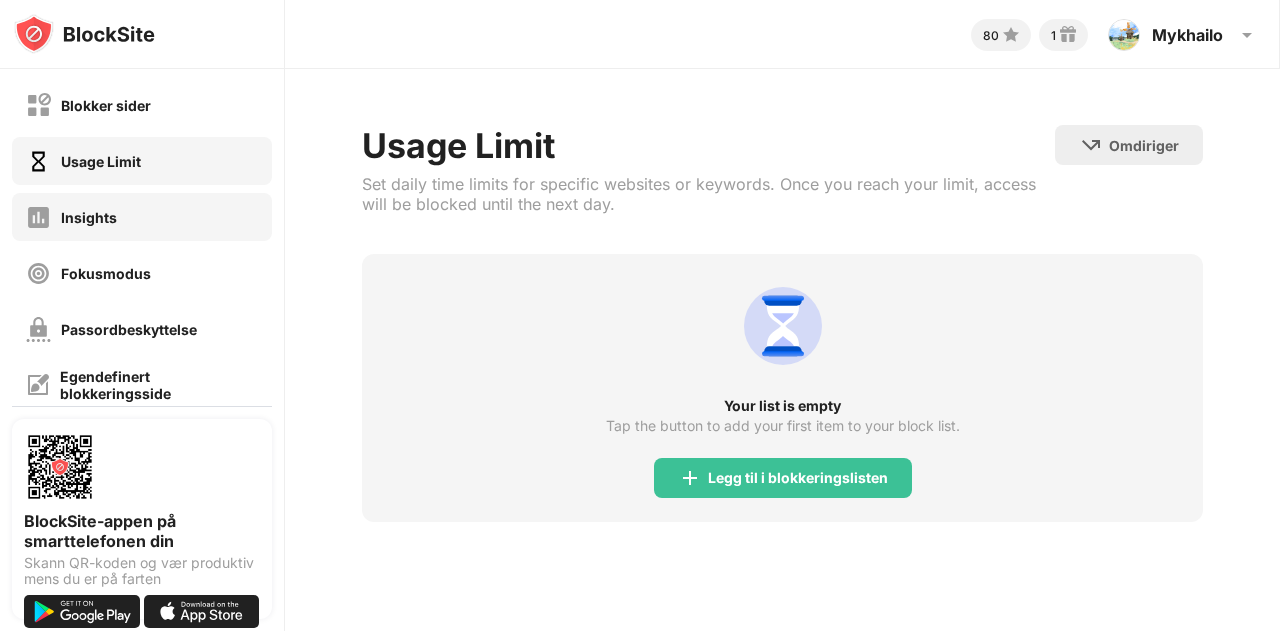 click on "Insights" at bounding box center [142, 217] 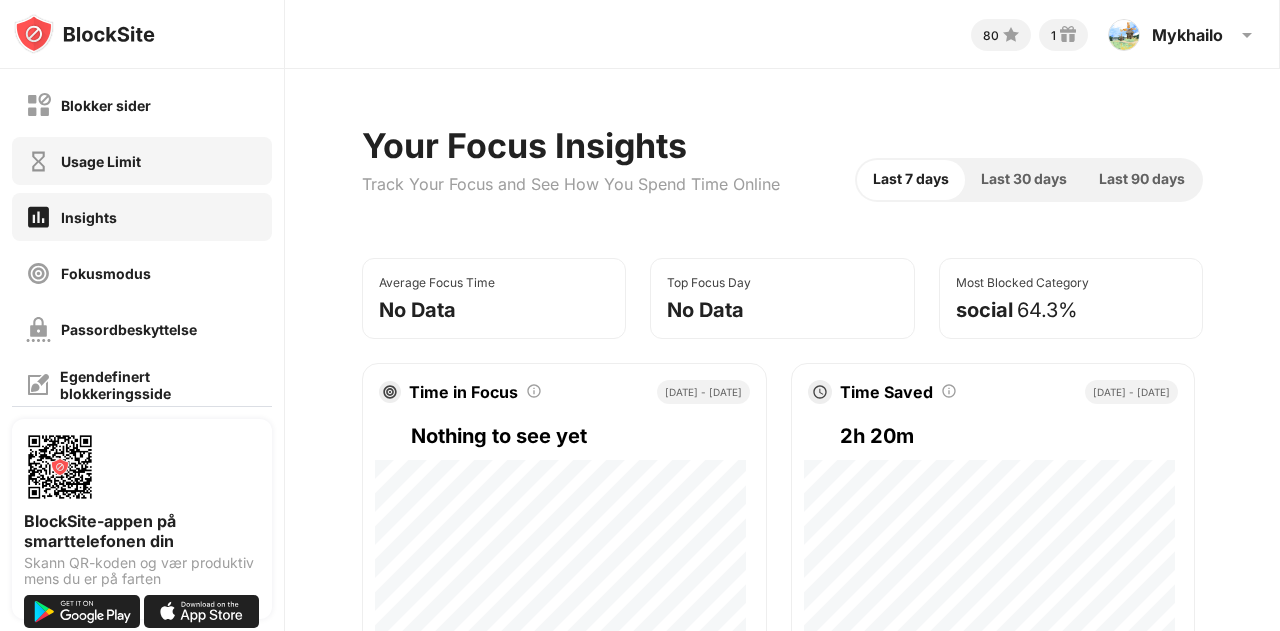 click on "Usage Limit" at bounding box center (142, 161) 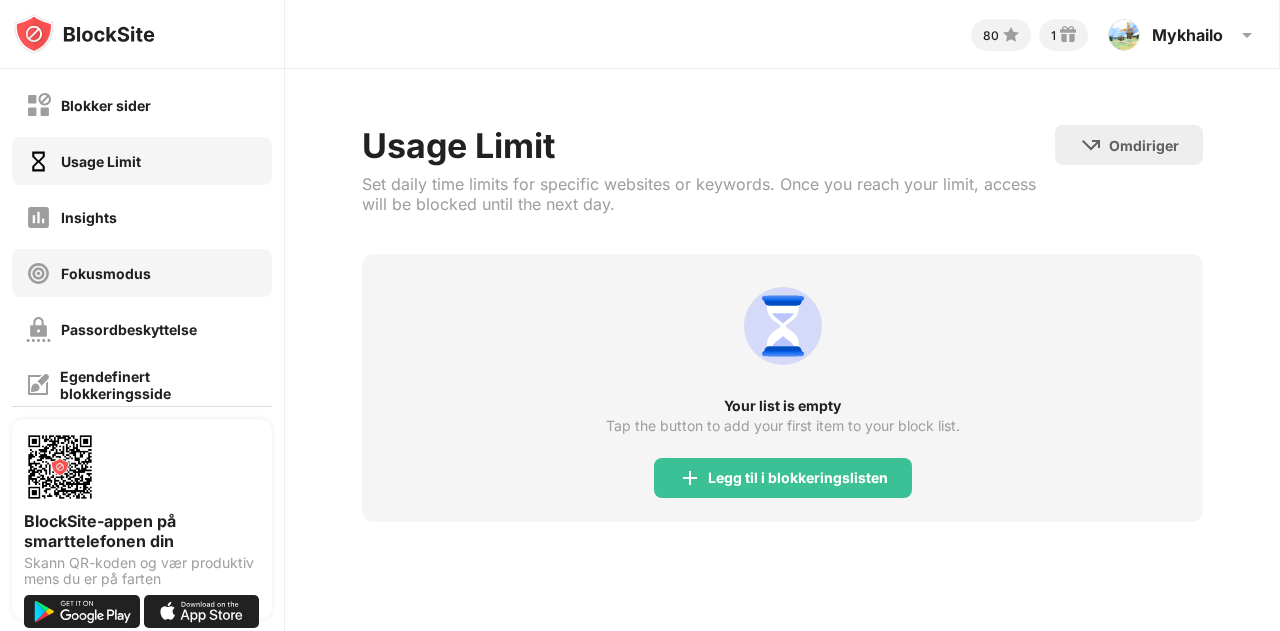 click on "Fokusmodus" at bounding box center [142, 273] 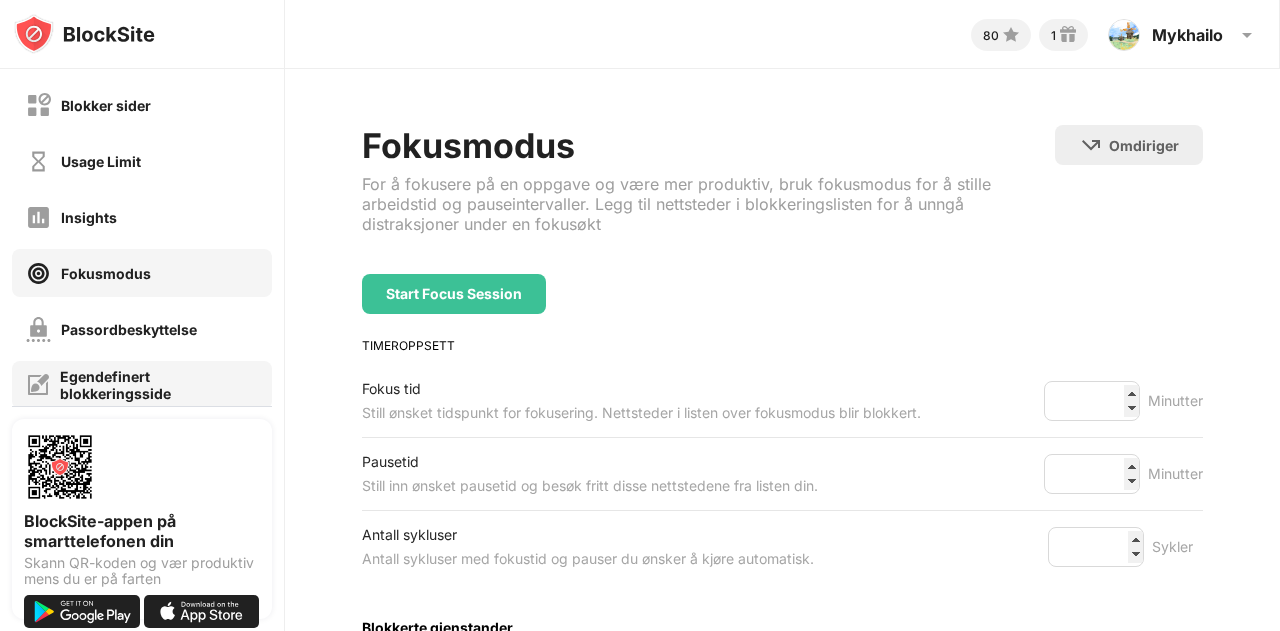 click on "Egendefinert blokkeringsside" at bounding box center (159, 385) 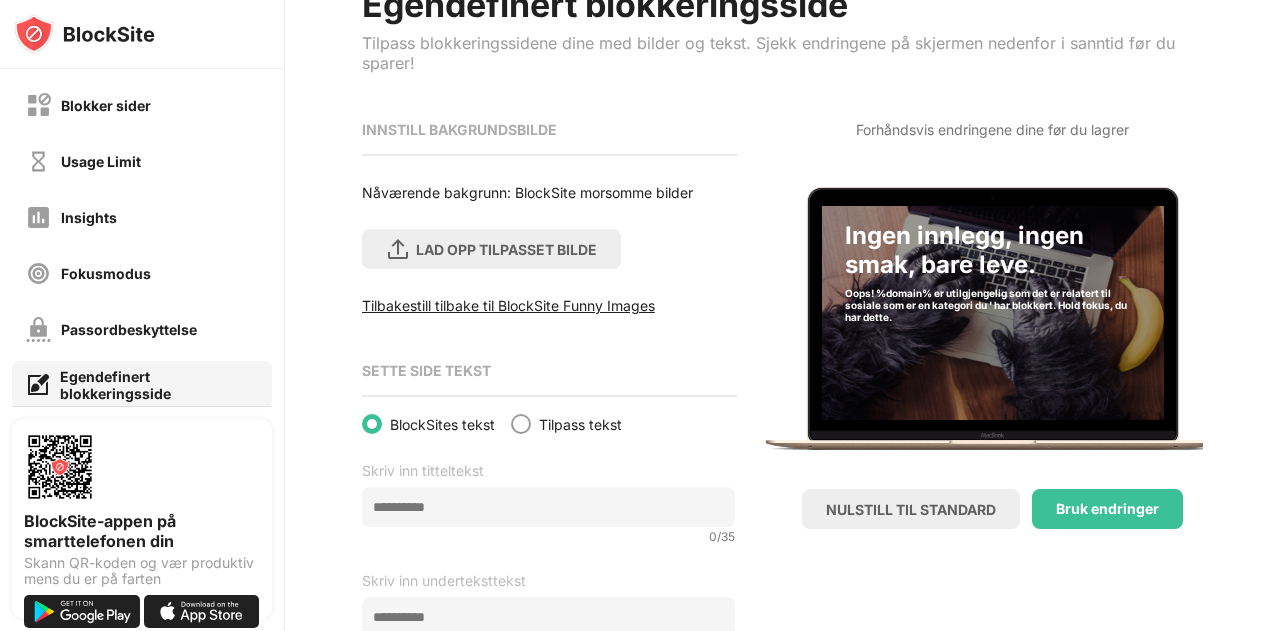 scroll, scrollTop: 0, scrollLeft: 0, axis: both 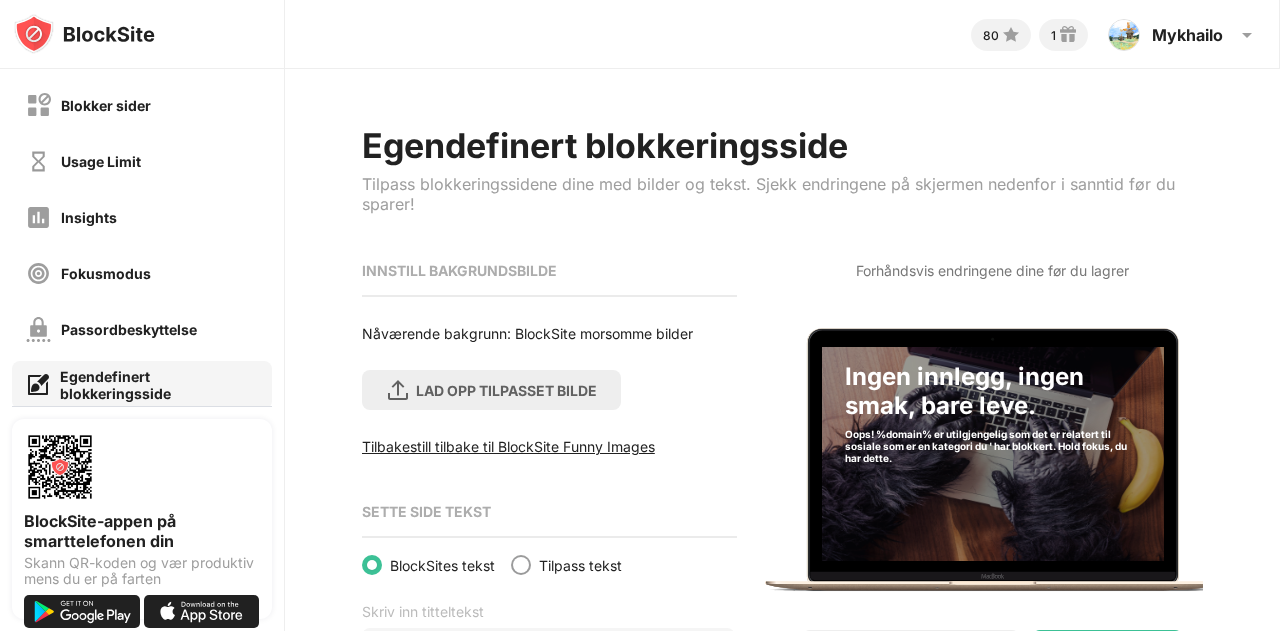 drag, startPoint x: 1279, startPoint y: 208, endPoint x: 1278, endPoint y: 140, distance: 68.007355 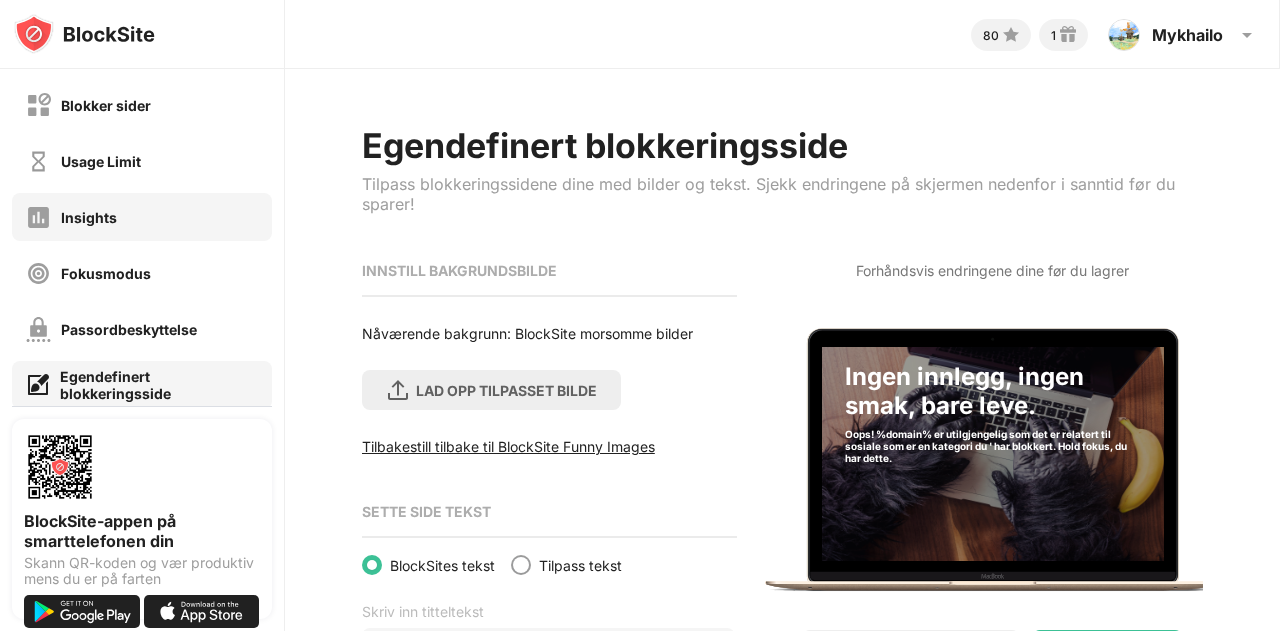 click on "Insights" at bounding box center (142, 217) 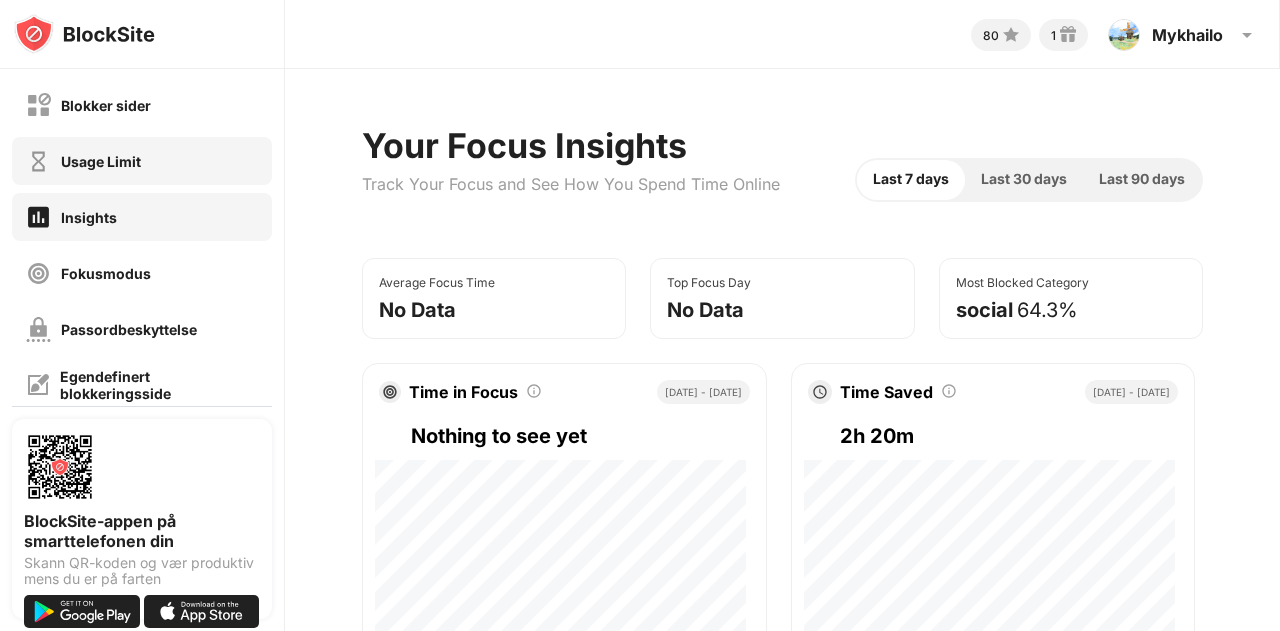 click on "Usage Limit" at bounding box center (142, 161) 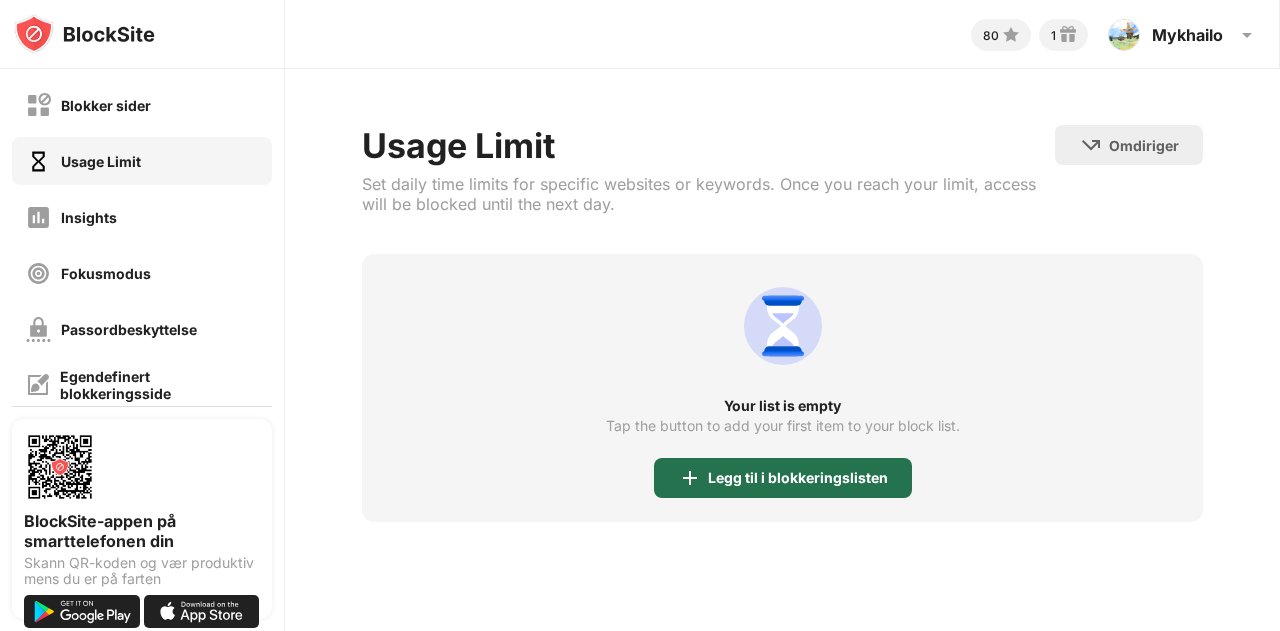 click on "Legg til i blokkeringslisten" at bounding box center (798, 478) 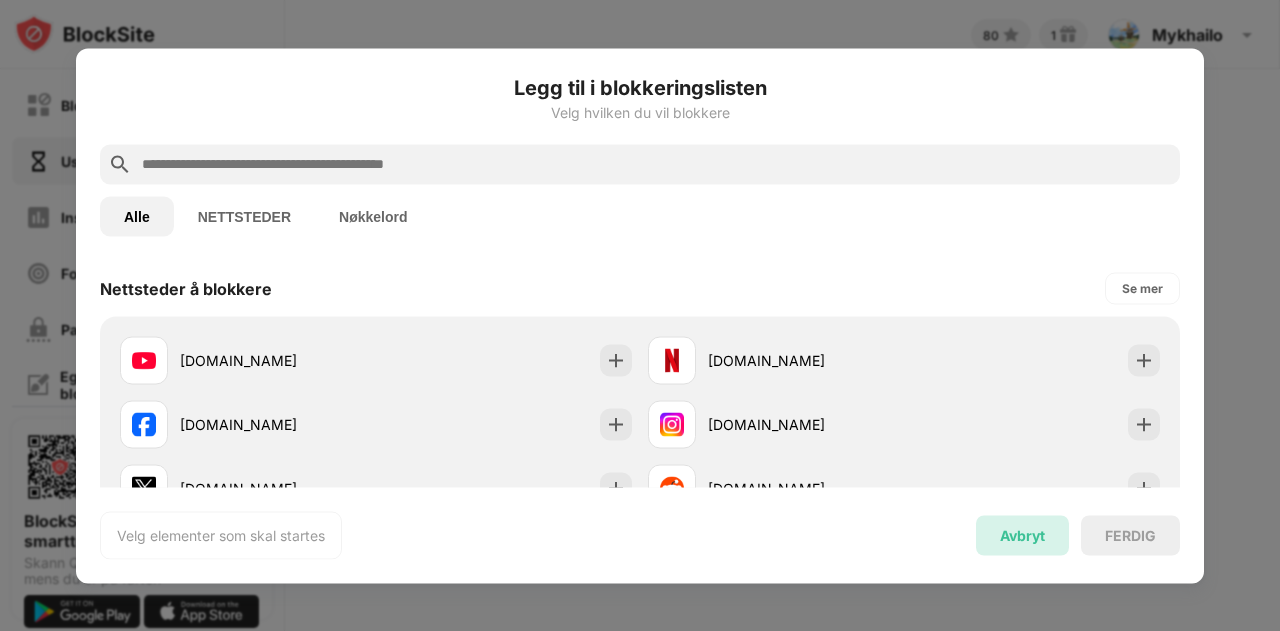 click on "Avbryt" at bounding box center (1022, 535) 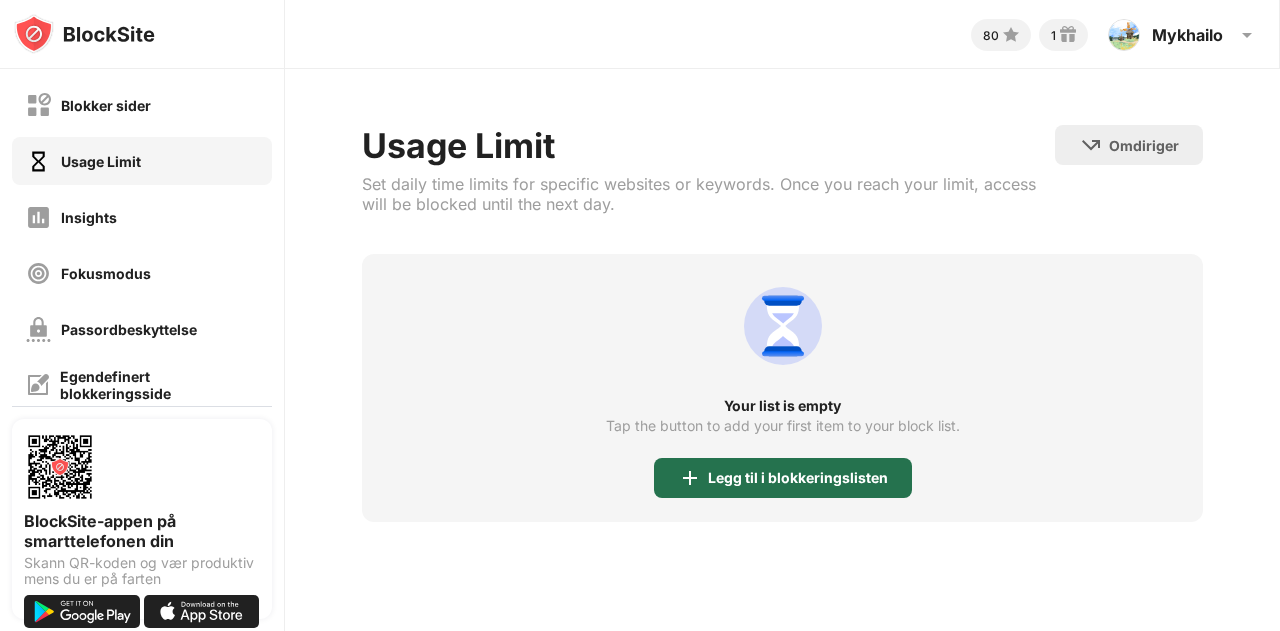 click on "Legg til i blokkeringslisten" at bounding box center (783, 478) 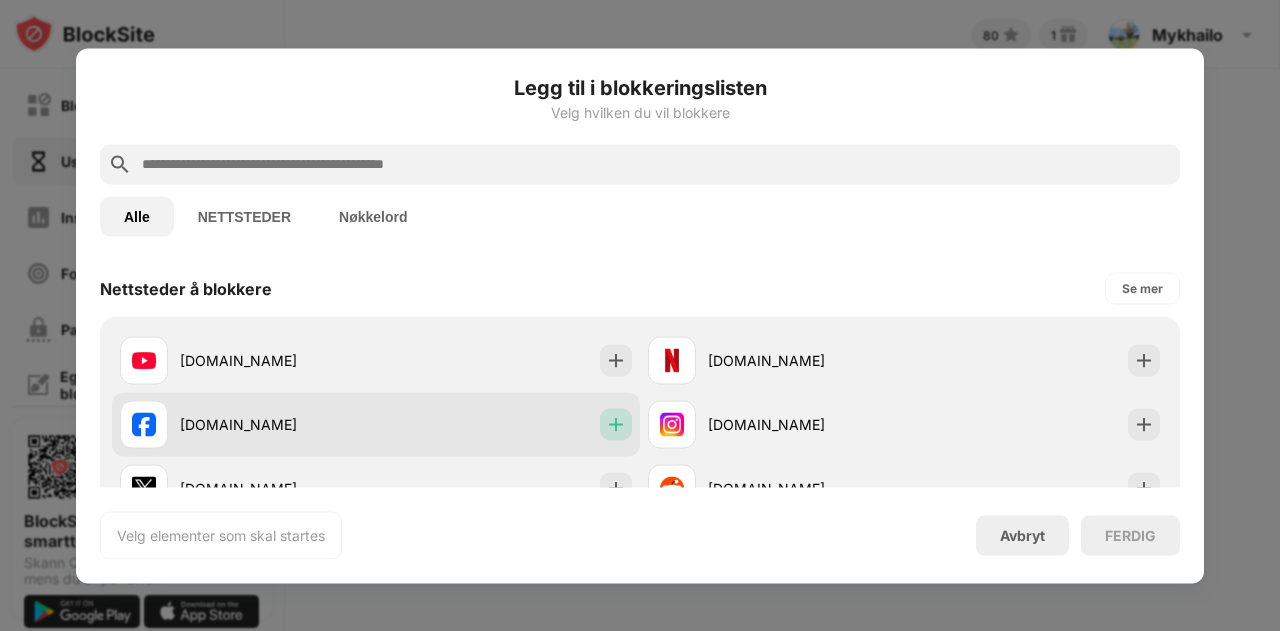 click at bounding box center [616, 424] 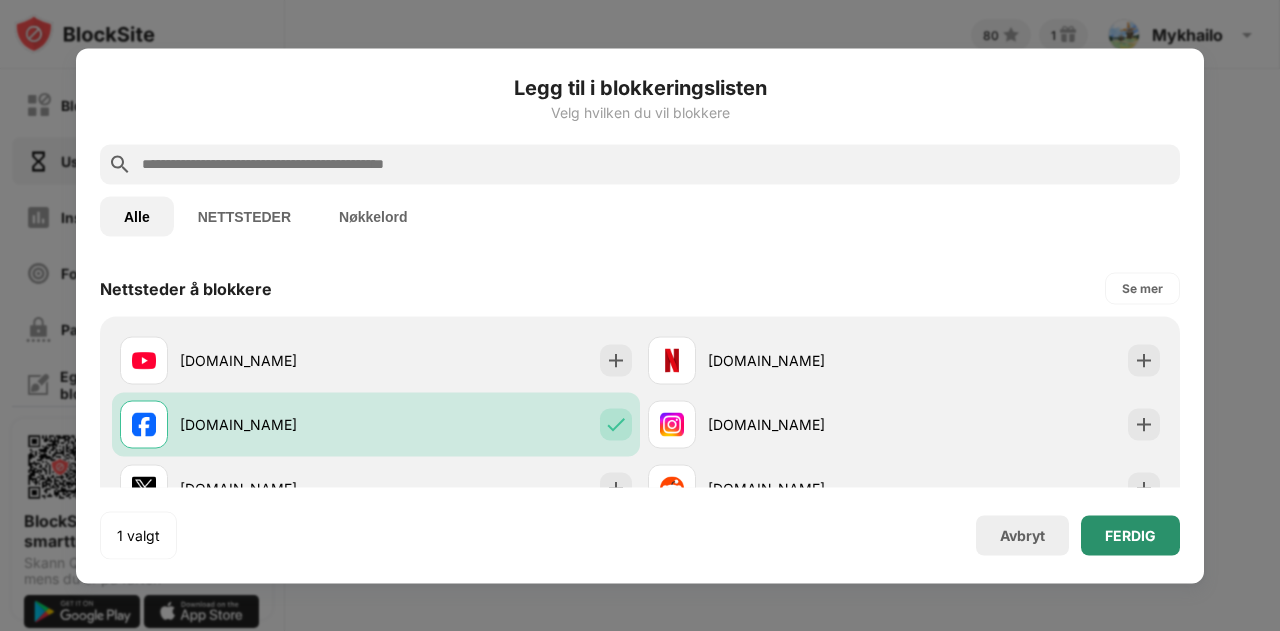 click on "FERDIG" at bounding box center [1130, 535] 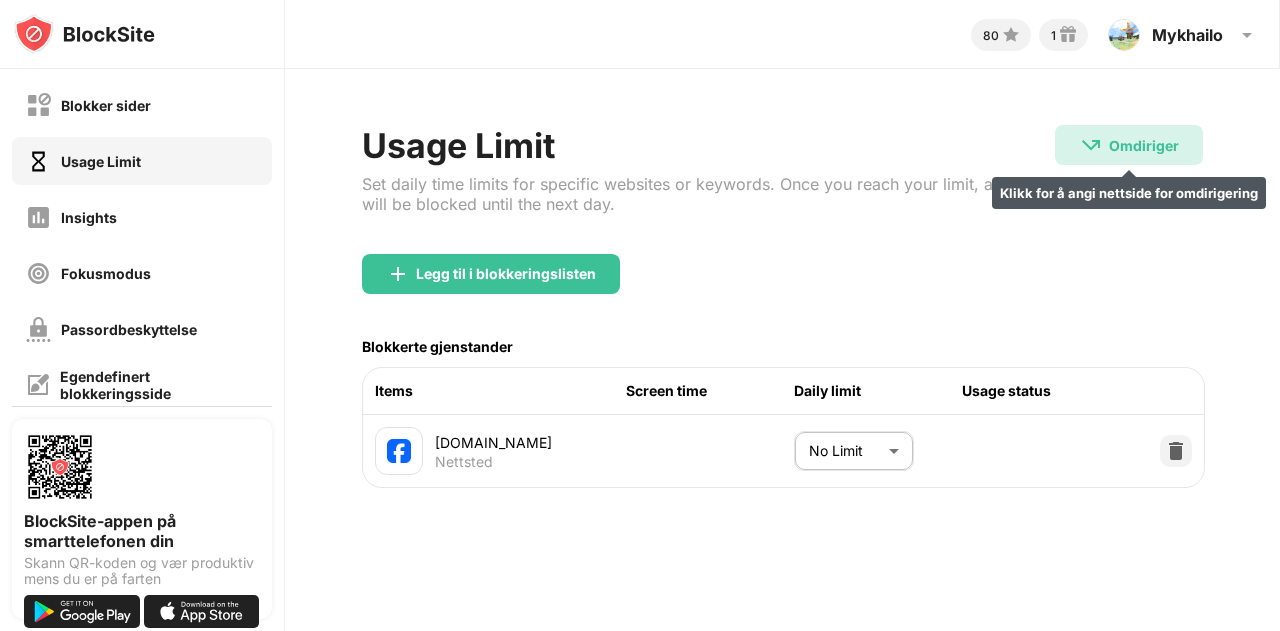 click on "Omdiriger" at bounding box center (1144, 145) 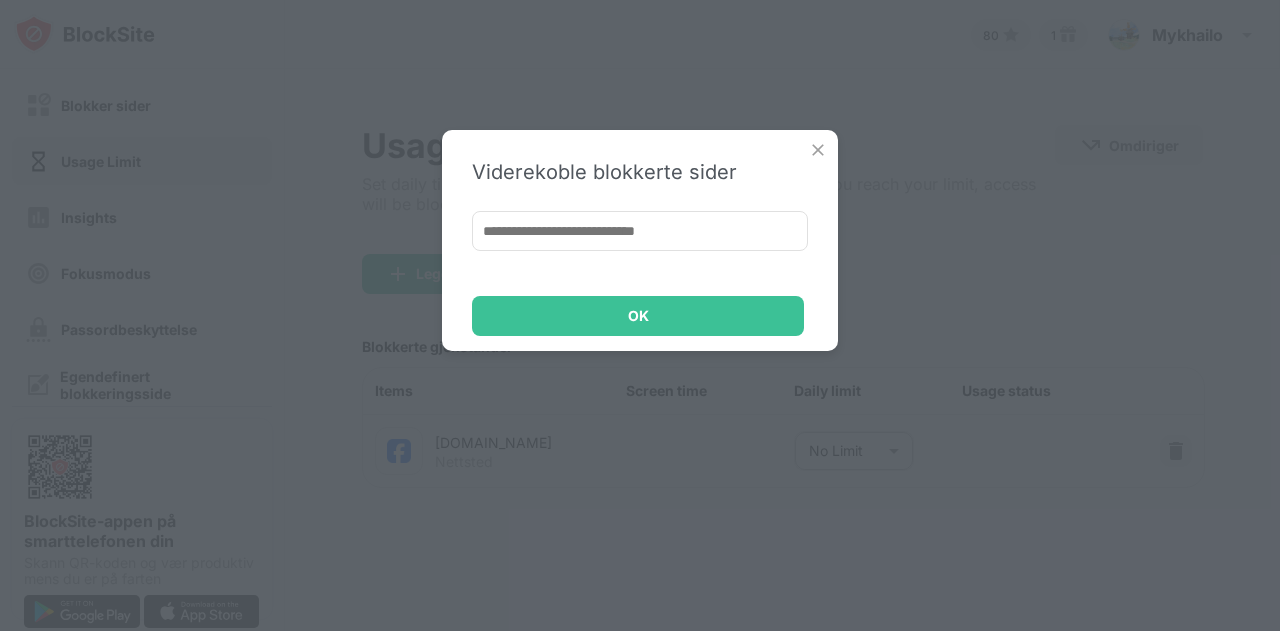 click at bounding box center (818, 150) 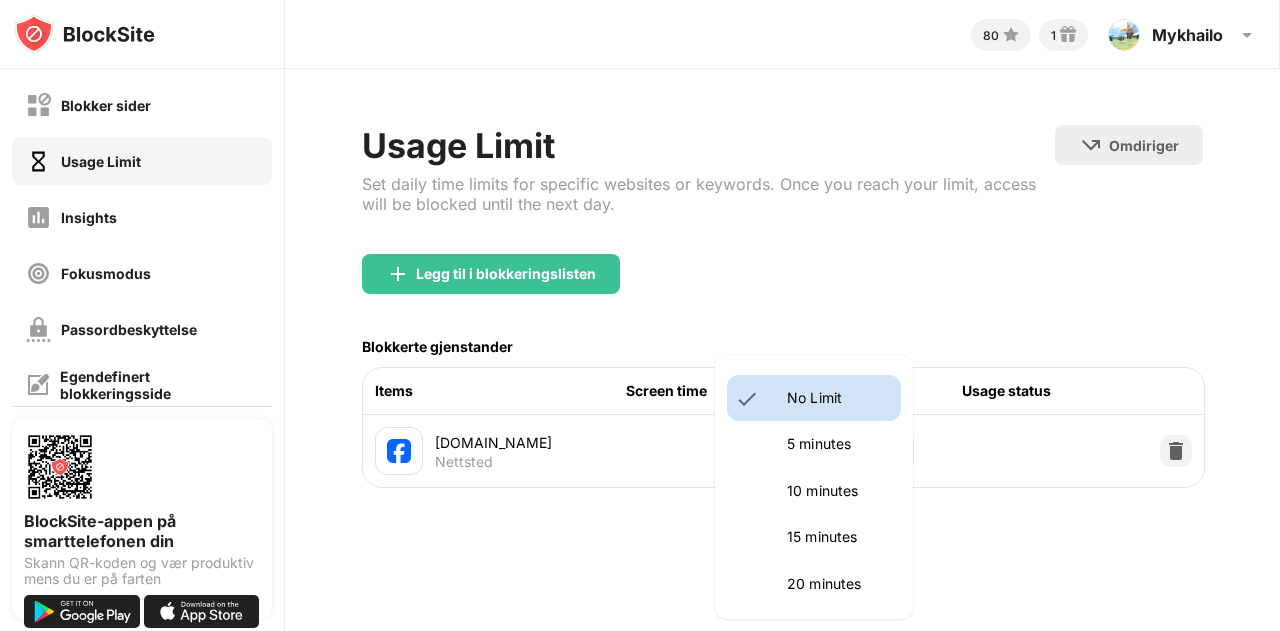 click on "Blokker sider Usage Limit Insights Fokusmodus Passordbeskyttelse Egendefinert blokkeringsside Innstillinger Om blokkering Synkroniser med andre enheter Funksjonshemmet BlockSite-appen på smarttelefonen din Skann QR-koden og vær produktiv mens du er på farten 80 1 Mykhailo Mykhailo Hontar View Account Insights Rewards Settings Support Log Out Usage Limit Set daily time limits for specific websites or keywords. Once you reach your limit, access will be blocked until the next day. Omdiriger Klikk for å angi nettside for omdirigering Legg til i blokkeringslisten Blokkerte gjenstander Items Screen time Daily limit Usage status facebook.com Nettsted No Limit ******** ​
No Limit 5 minutes 10 minutes 15 minutes 20 minutes 25 minutes 30 minutes 35 minutes 40 minutes 45 minutes 50 minutes 55 minutes 60 minutes 1.5 hours 2 hours 2.5 hours 3 hours 3.5 hours 4 hours 4.5 hours 5 hours 5.5 hours 6 hours 6.5 hours 7 hours 7.5 hours 8 hours 8.5 hours 9 hours 9.5 hours 10 hours 10.5 hours 11 hours 11.5 hours" at bounding box center (640, 315) 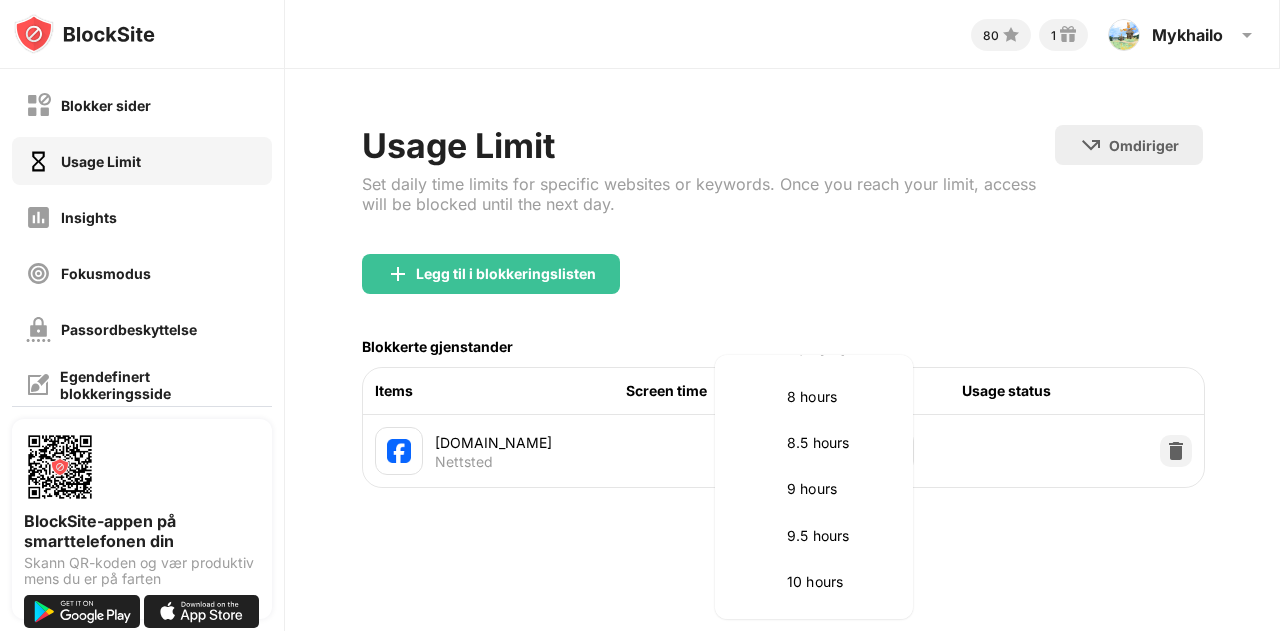 scroll, scrollTop: 1200, scrollLeft: 0, axis: vertical 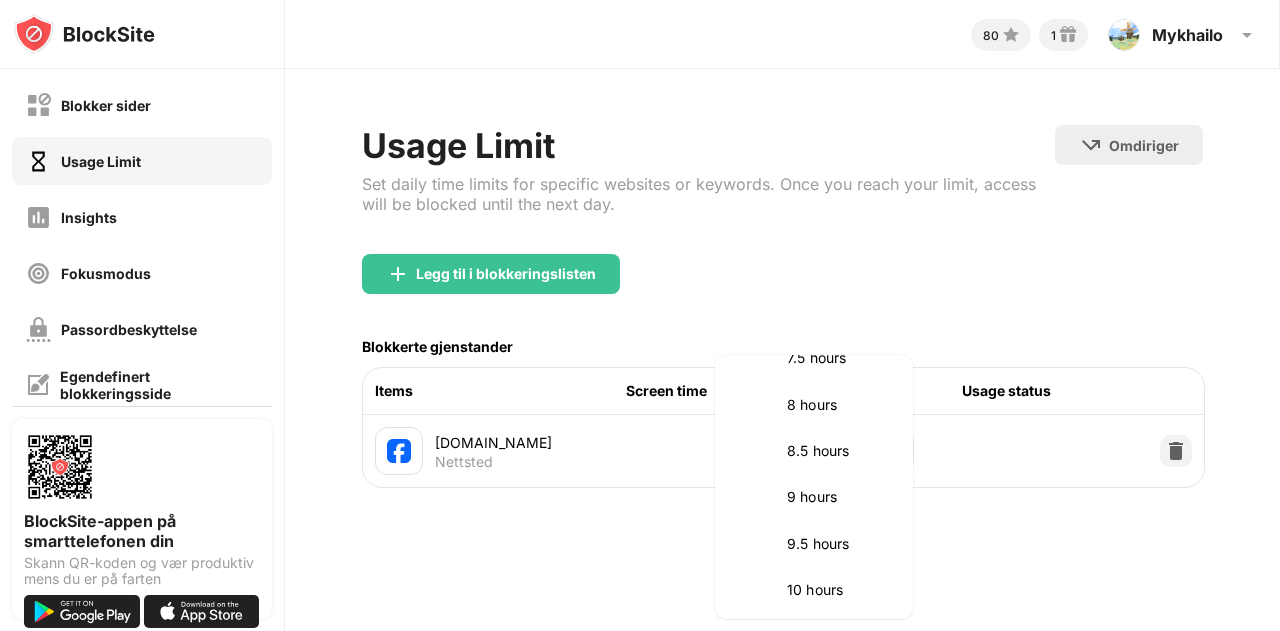 click on "8 hours" at bounding box center [838, 405] 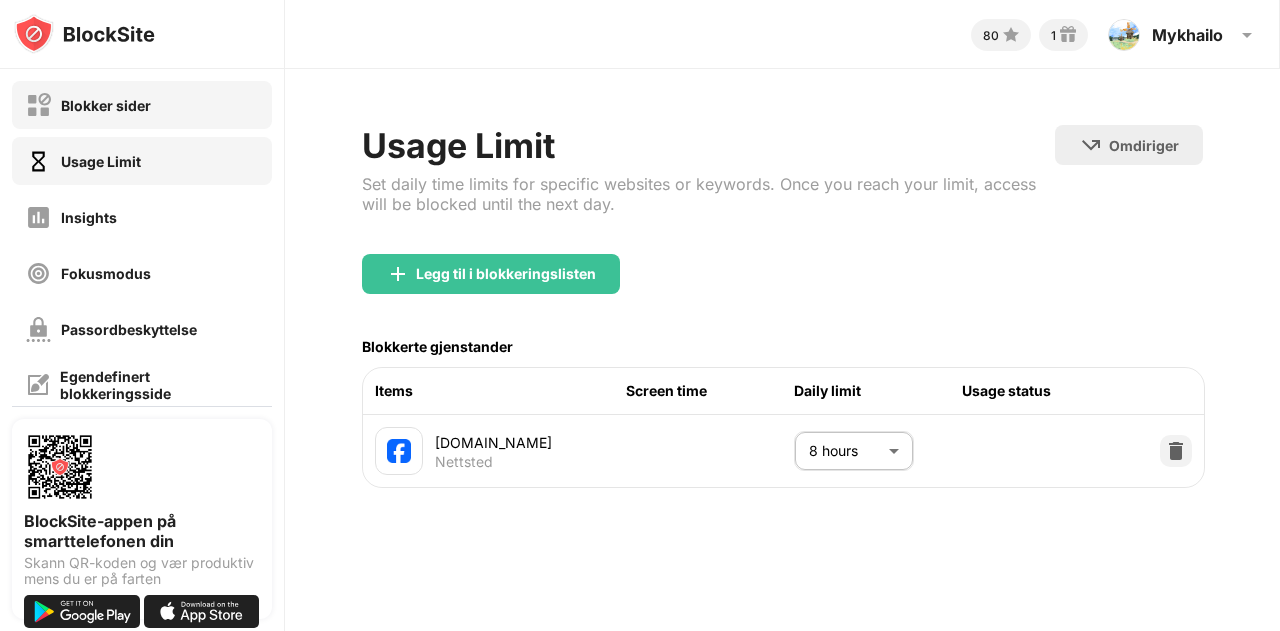 click on "Blokker sider" at bounding box center [142, 105] 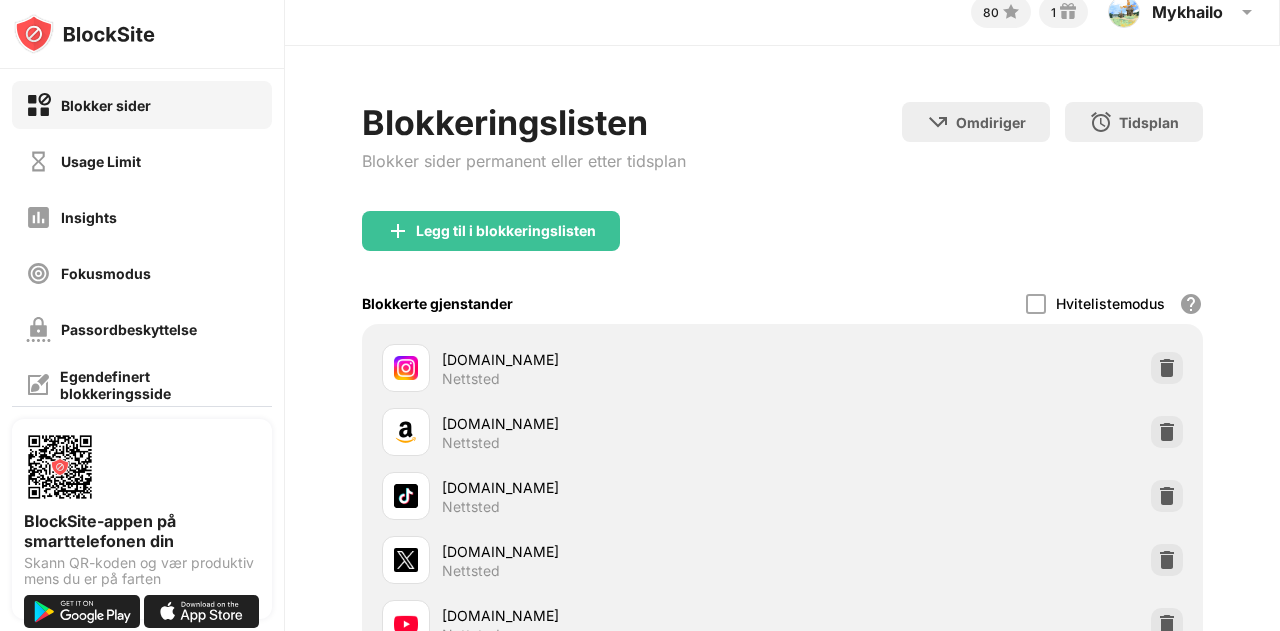 scroll, scrollTop: 0, scrollLeft: 0, axis: both 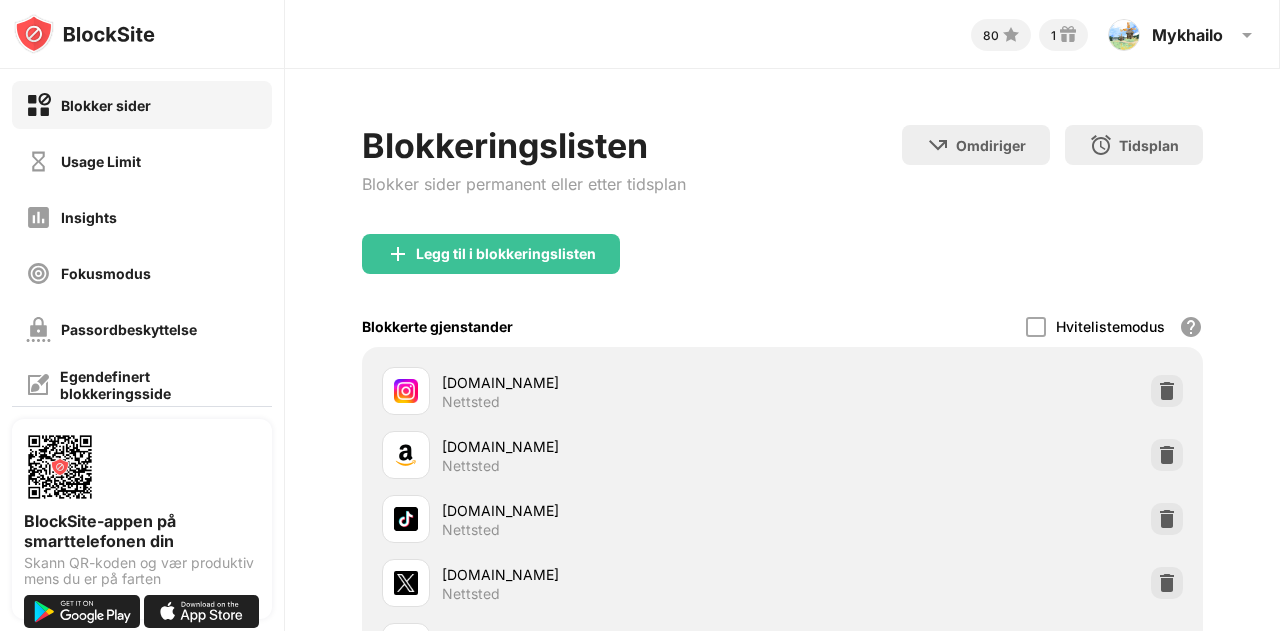 drag, startPoint x: 1279, startPoint y: 187, endPoint x: 1279, endPoint y: -21, distance: 208 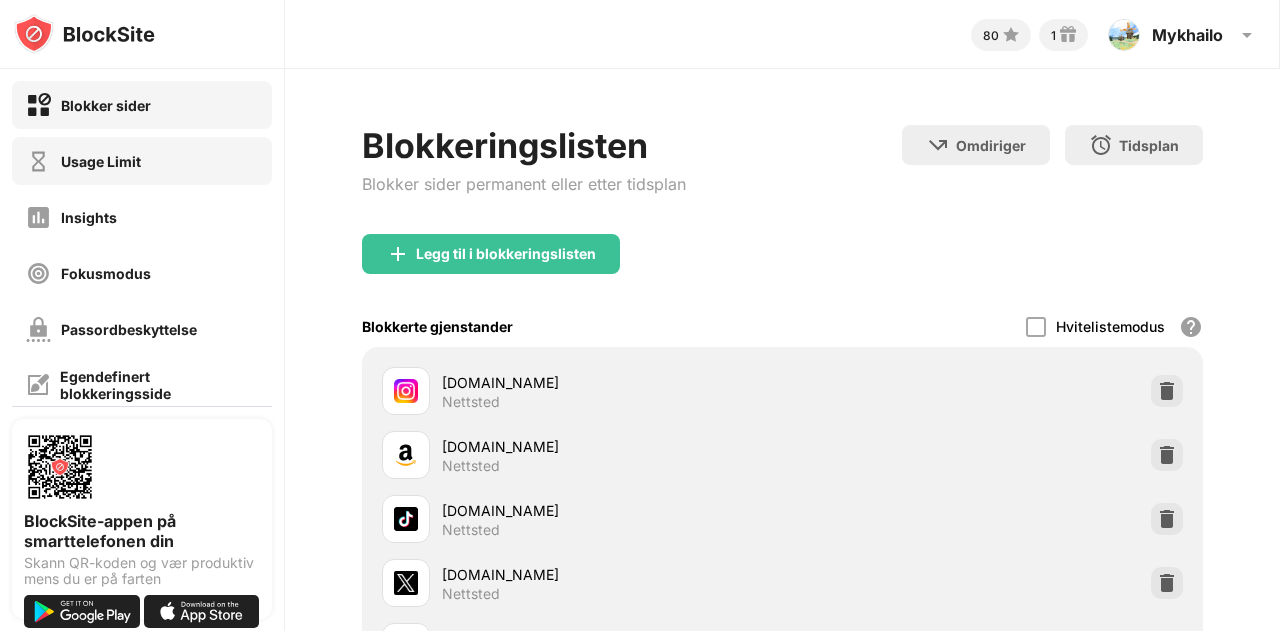 click on "Usage Limit" at bounding box center (142, 161) 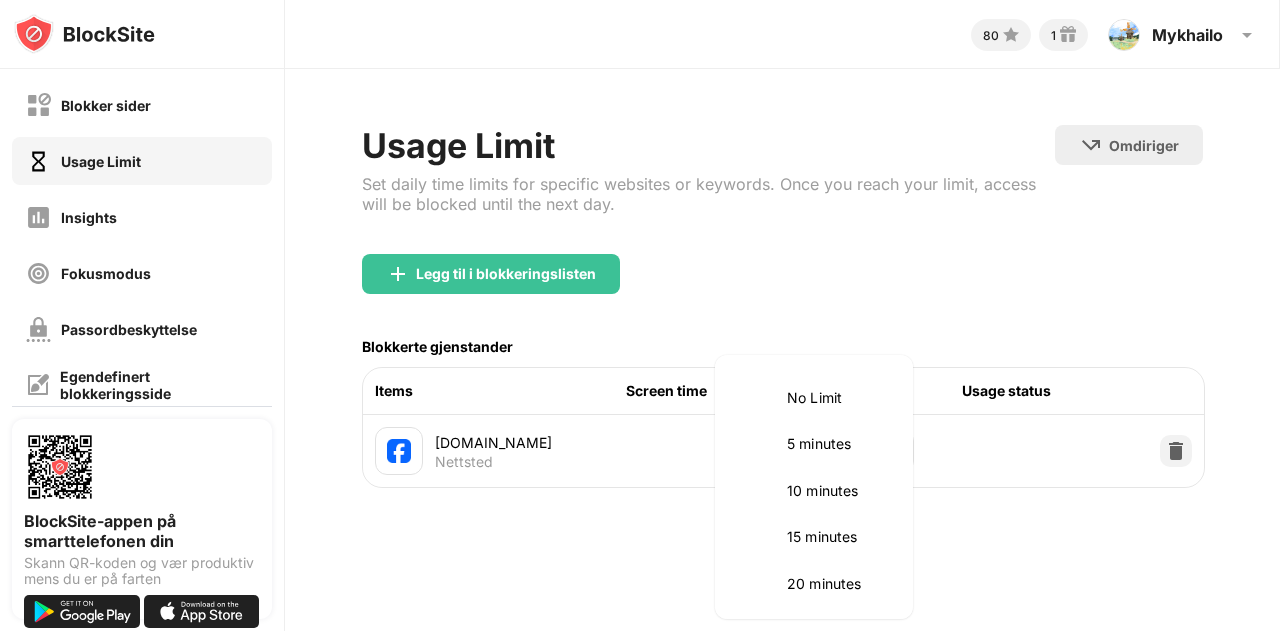 click on "Blokker sider Usage Limit Insights Fokusmodus Passordbeskyttelse Egendefinert blokkeringsside Innstillinger Om blokkering Synkroniser med andre enheter Funksjonshemmet BlockSite-appen på smarttelefonen din Skann QR-koden og vær produktiv mens du er på farten 80 1 Mykhailo Mykhailo Hontar View Account Insights Rewards Settings Support Log Out Usage Limit Set daily time limits for specific websites or keywords. Once you reach your limit, access will be blocked until the next day. Omdiriger Klikk for å angi nettside for omdirigering Legg til i blokkeringslisten Blokkerte gjenstander Items Screen time Daily limit Usage status facebook.com Nettsted 8 hours *** ​
No Limit 5 minutes 10 minutes 15 minutes 20 minutes 25 minutes 30 minutes 35 minutes 40 minutes 45 minutes 50 minutes 55 minutes 60 minutes 1.5 hours 2 hours 2.5 hours 3 hours 3.5 hours 4 hours 4.5 hours 5 hours 5.5 hours 6 hours 6.5 hours 7 hours 7.5 hours 8 hours 8.5 hours 9 hours 9.5 hours 10 hours 10.5 hours 11 hours 11.5 hours 12 hours" at bounding box center [640, 315] 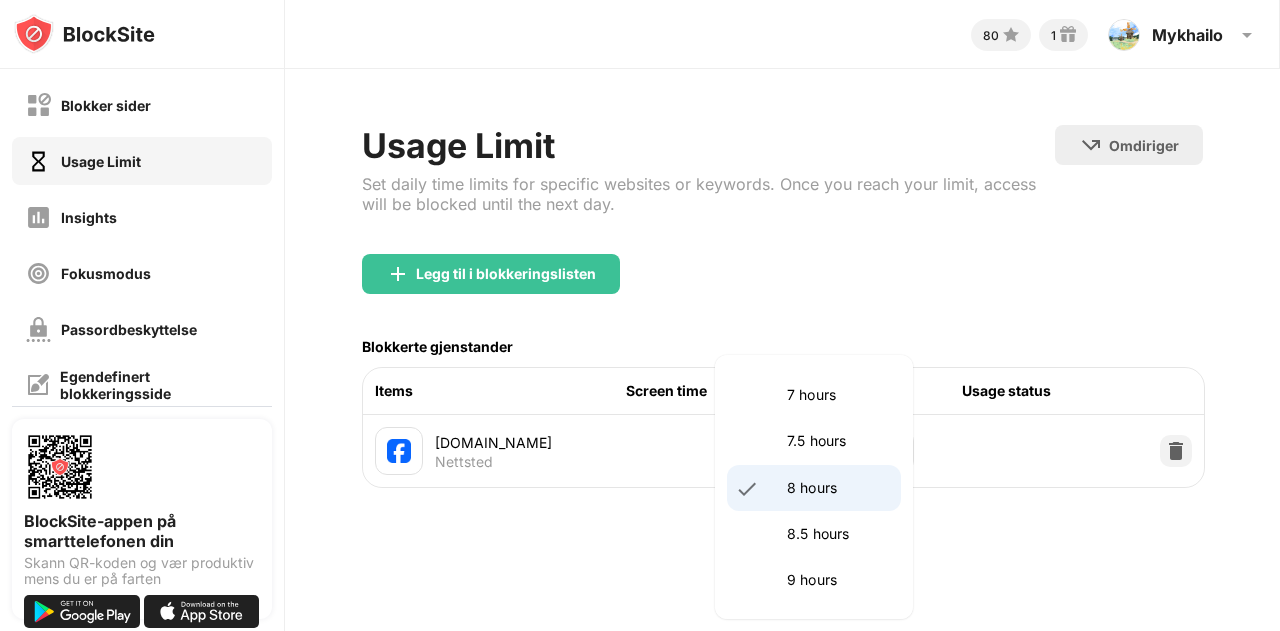 scroll, scrollTop: 0, scrollLeft: 0, axis: both 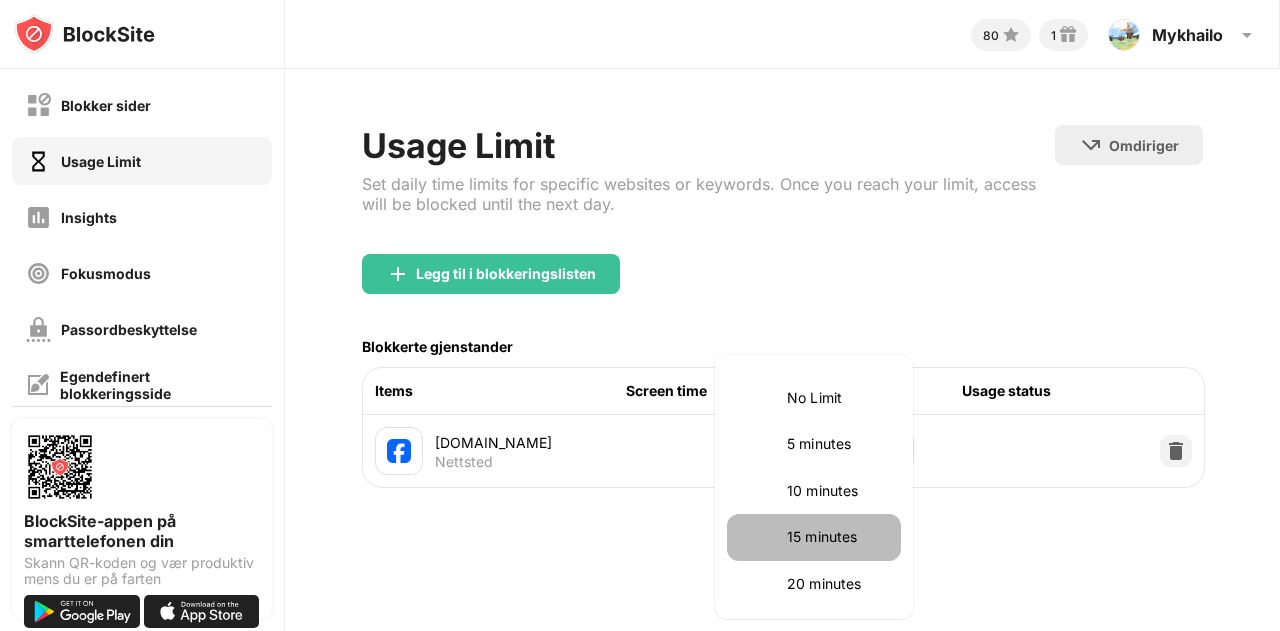 click on "15 minutes" at bounding box center (838, 537) 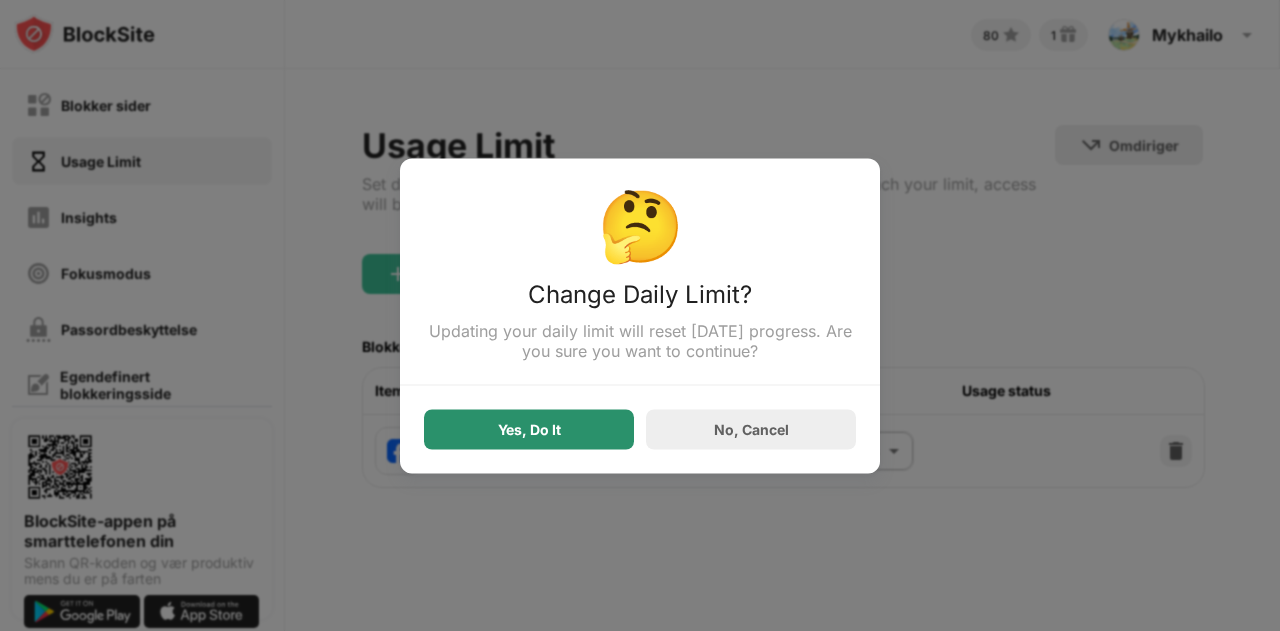 click on "Yes, Do It" at bounding box center (529, 429) 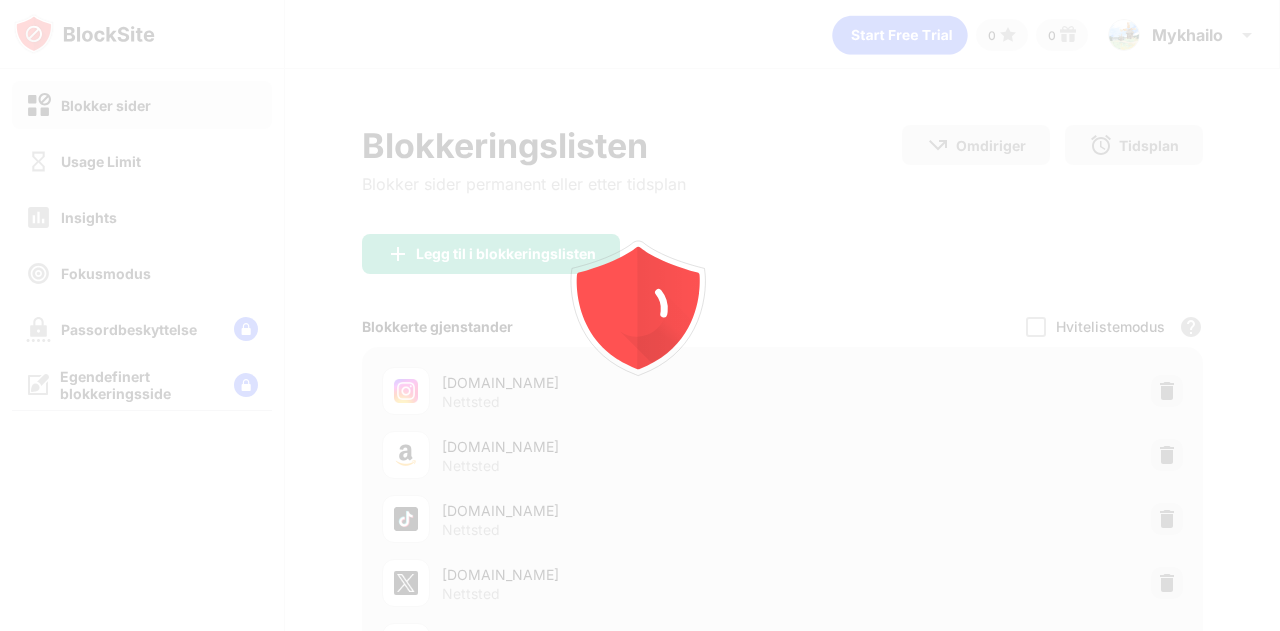 scroll, scrollTop: 0, scrollLeft: 0, axis: both 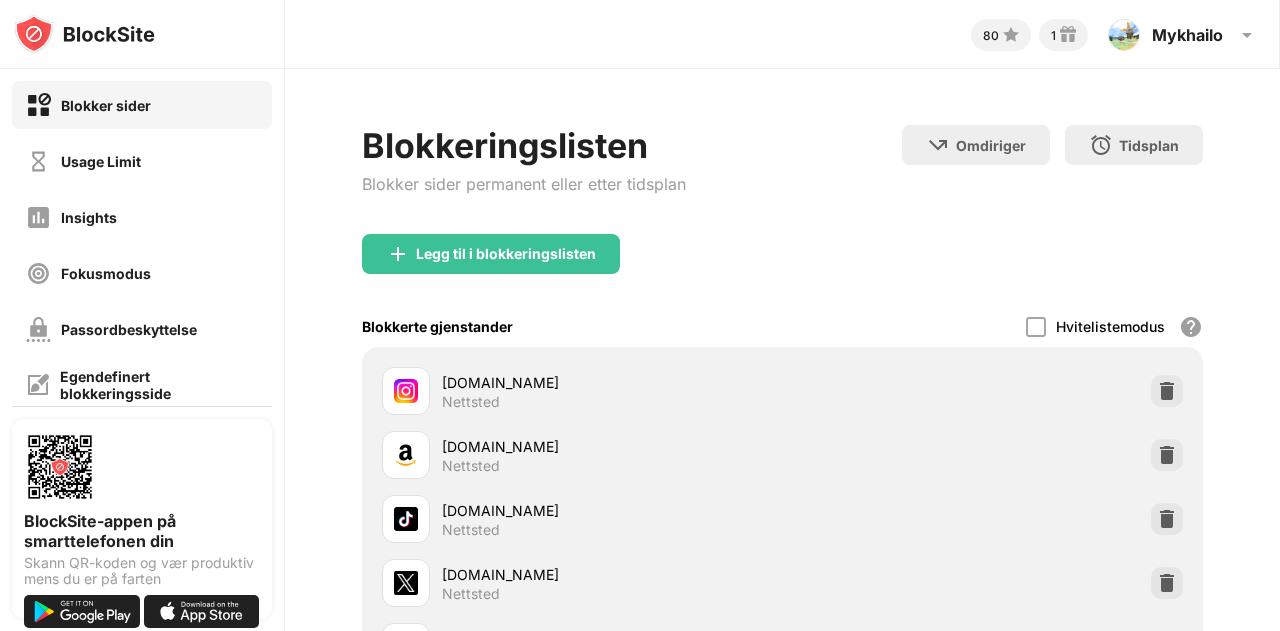 drag, startPoint x: 1279, startPoint y: 142, endPoint x: 1276, endPoint y: 35, distance: 107.042046 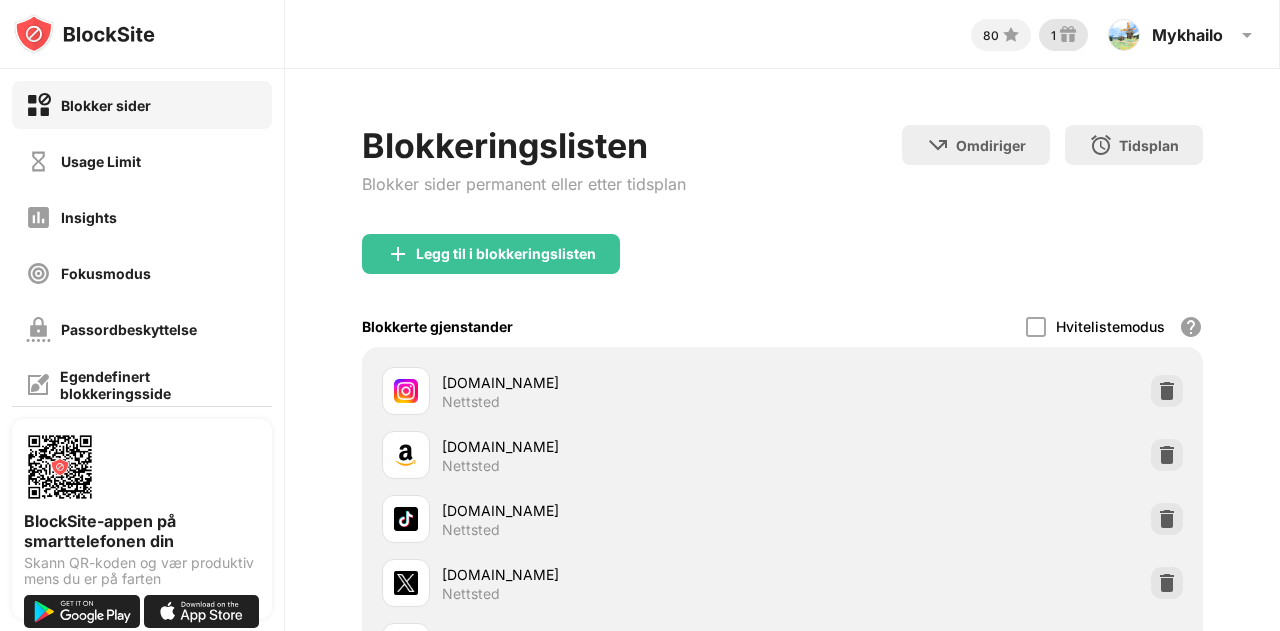 click on "1" at bounding box center [1053, 35] 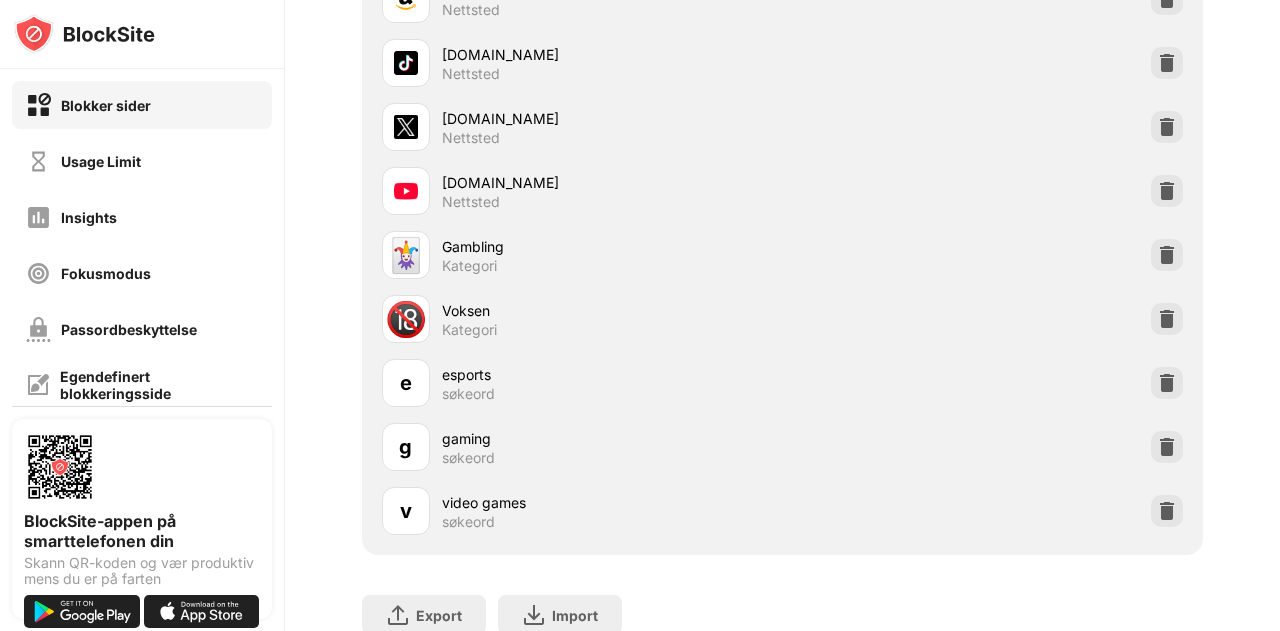 scroll, scrollTop: 550, scrollLeft: 0, axis: vertical 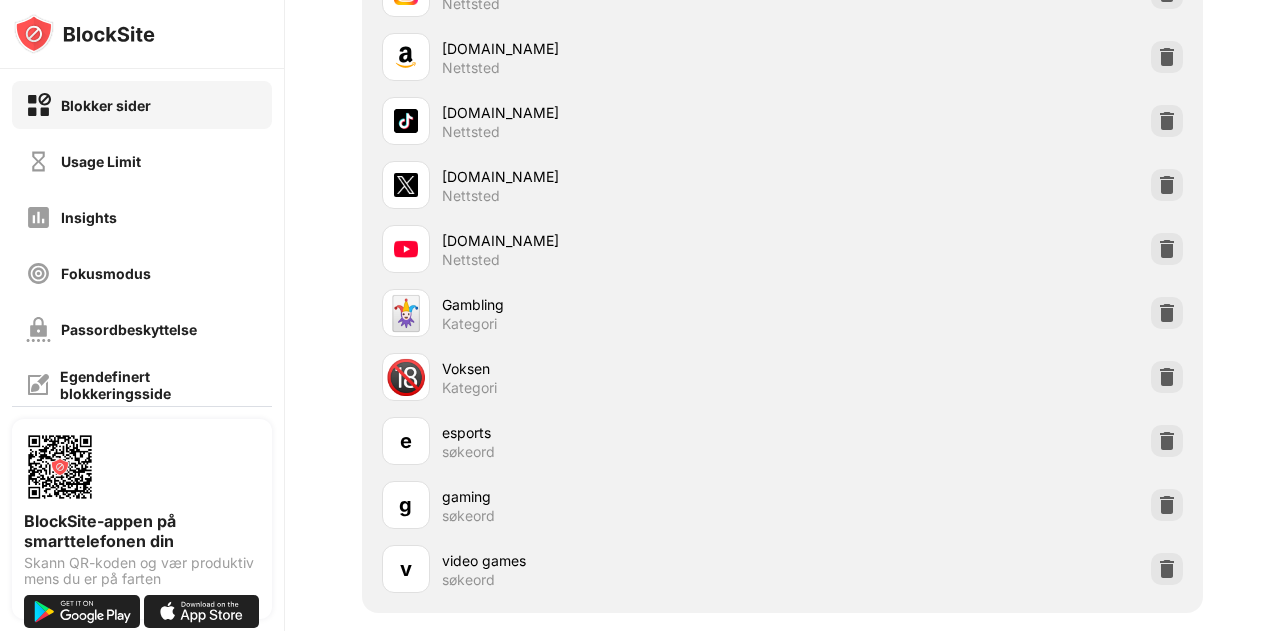 drag, startPoint x: 1278, startPoint y: 151, endPoint x: 1279, endPoint y: 338, distance: 187.00267 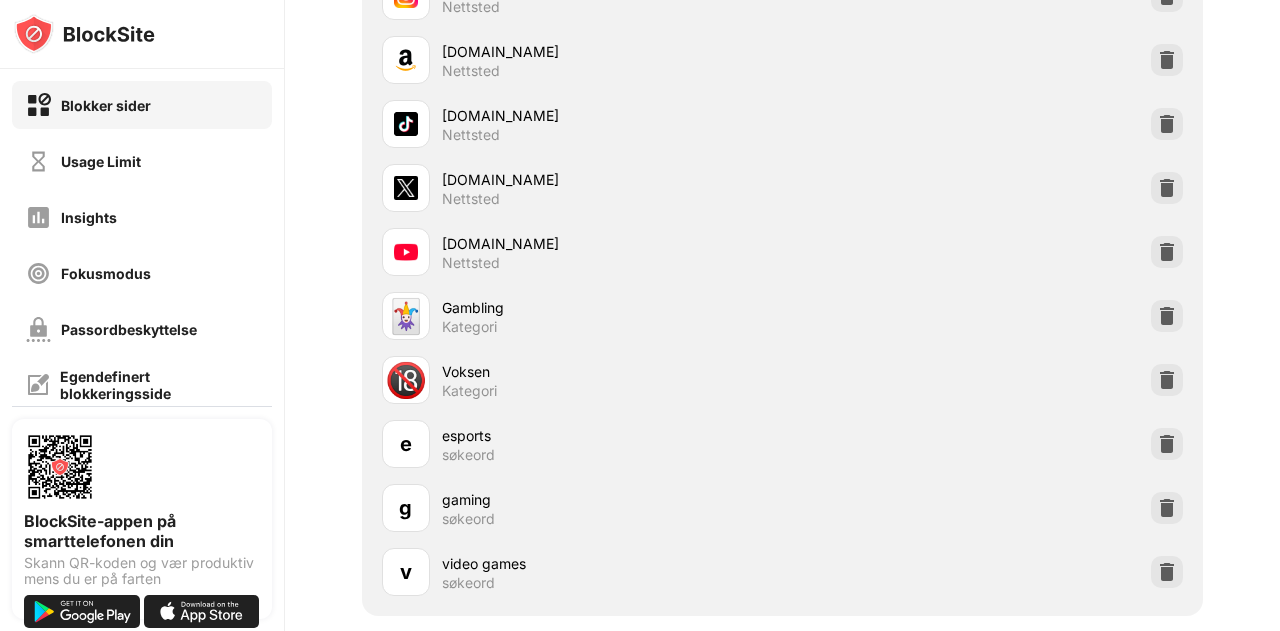 scroll, scrollTop: 0, scrollLeft: 0, axis: both 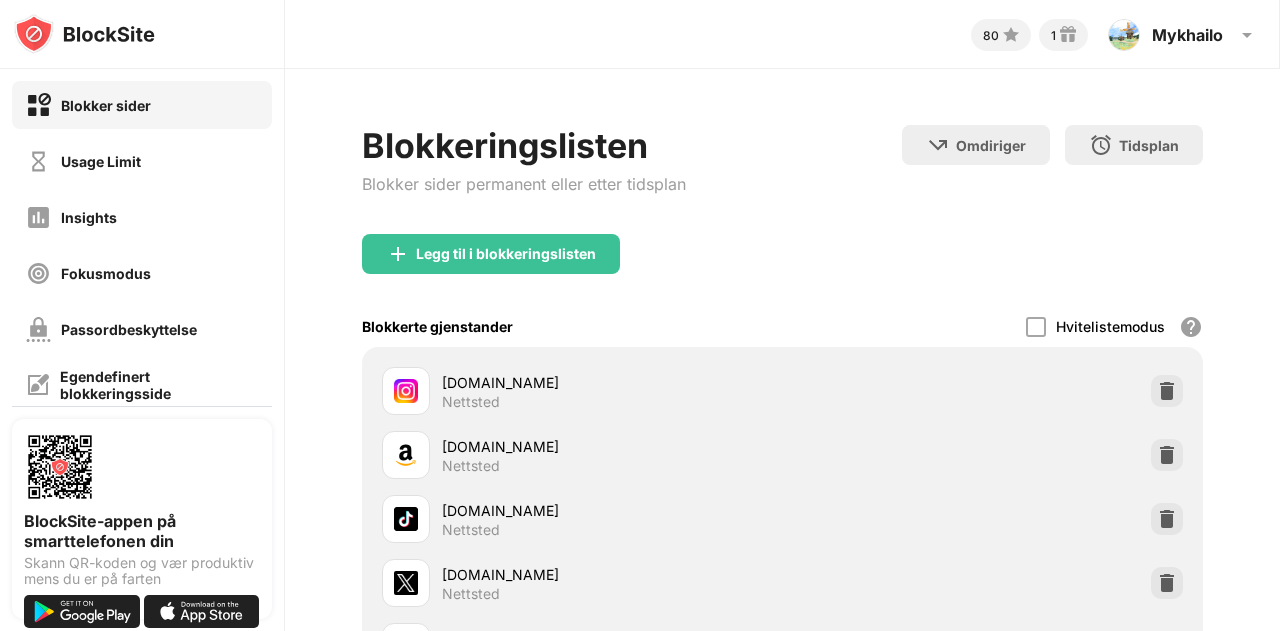 drag, startPoint x: 1279, startPoint y: 353, endPoint x: 1258, endPoint y: 140, distance: 214.03271 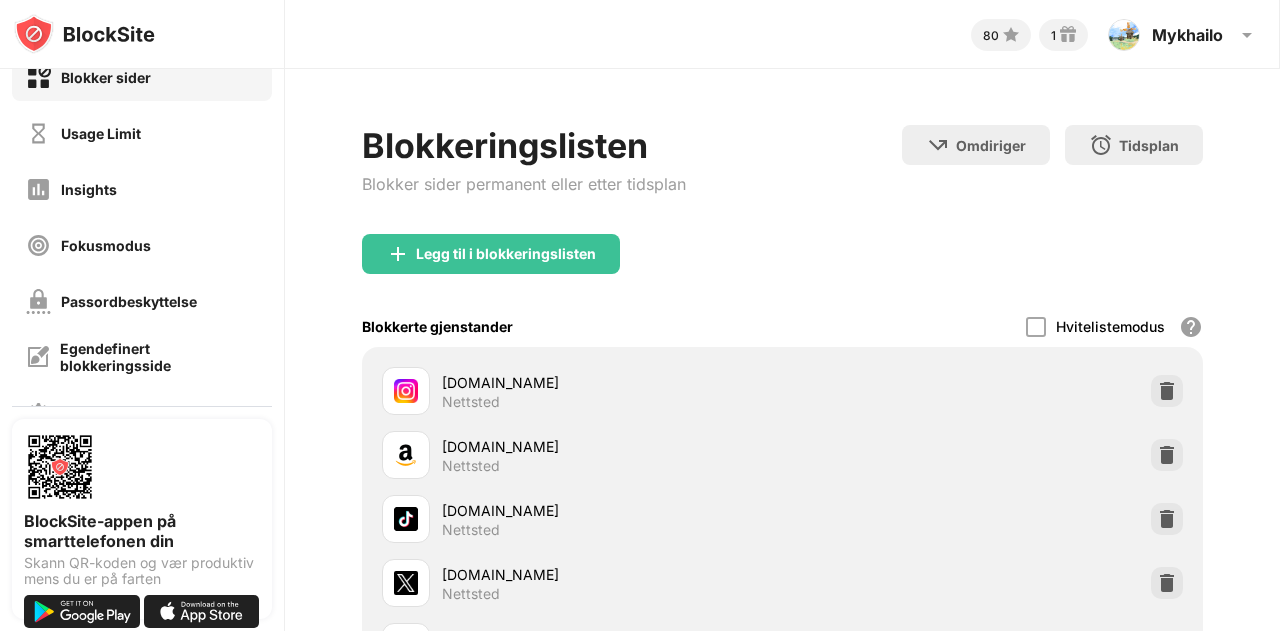scroll, scrollTop: 0, scrollLeft: 0, axis: both 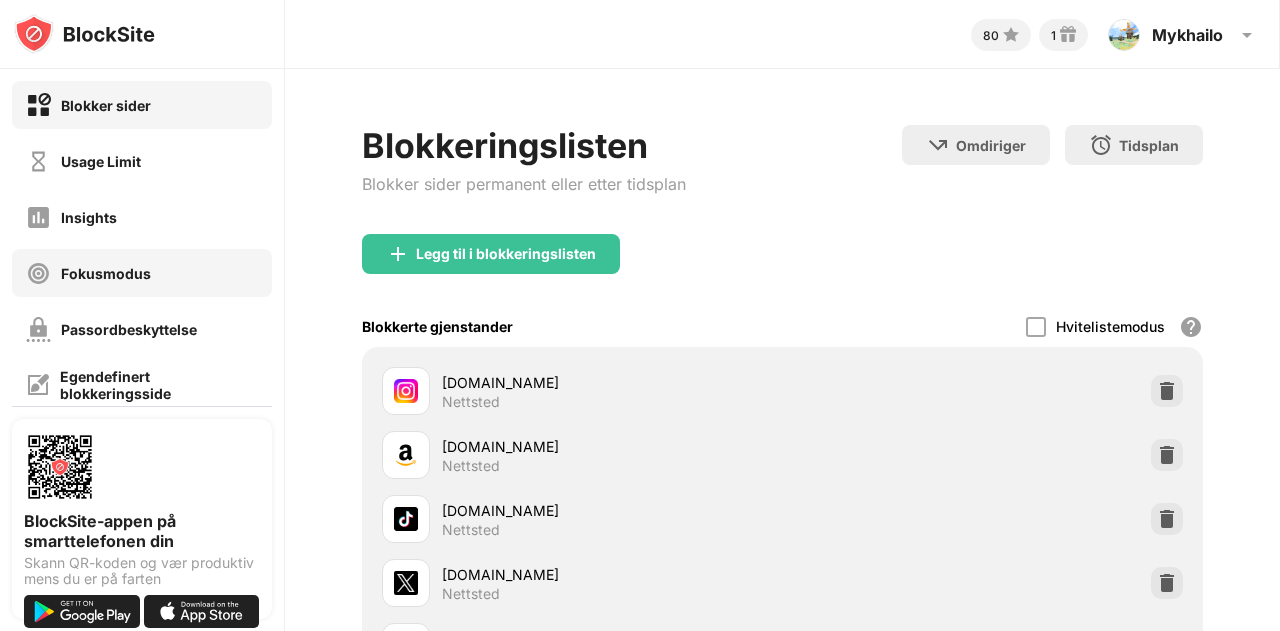 click on "Fokusmodus" at bounding box center (142, 273) 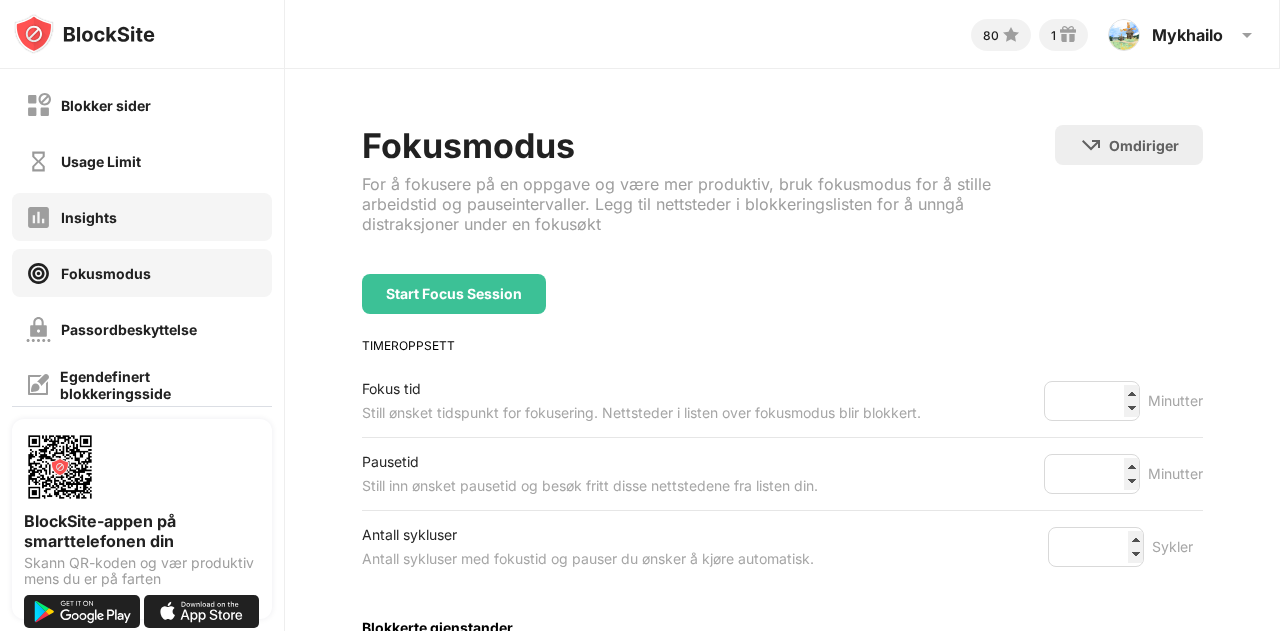 click on "Insights" at bounding box center [142, 217] 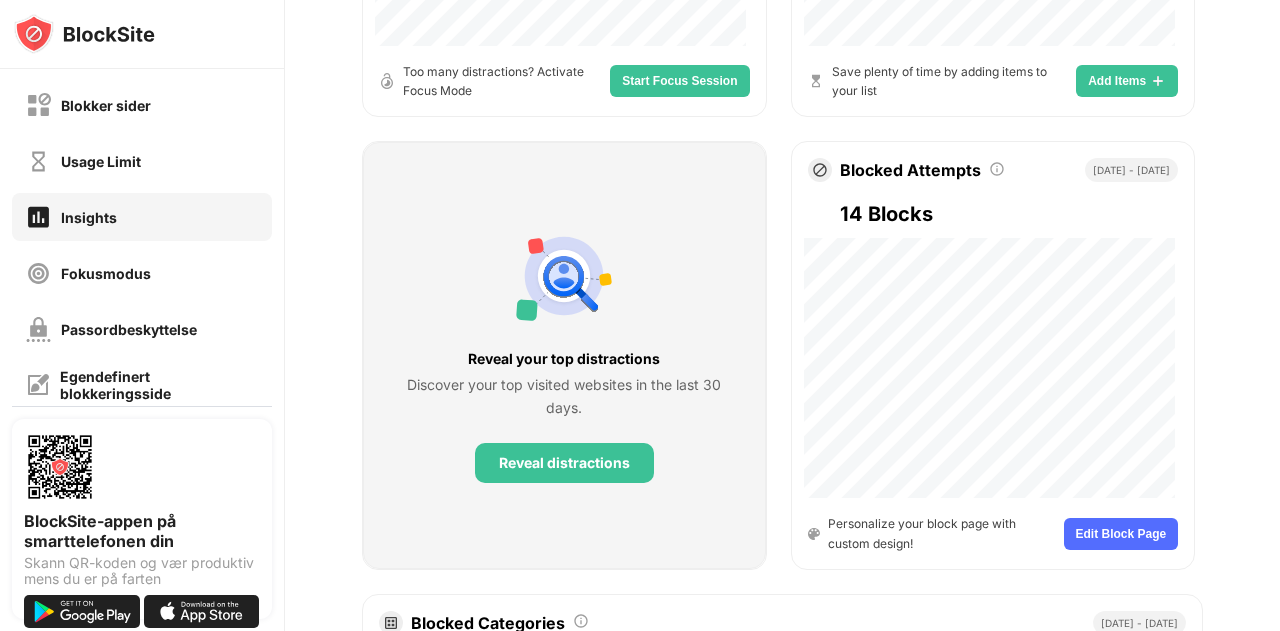 scroll, scrollTop: 145, scrollLeft: 0, axis: vertical 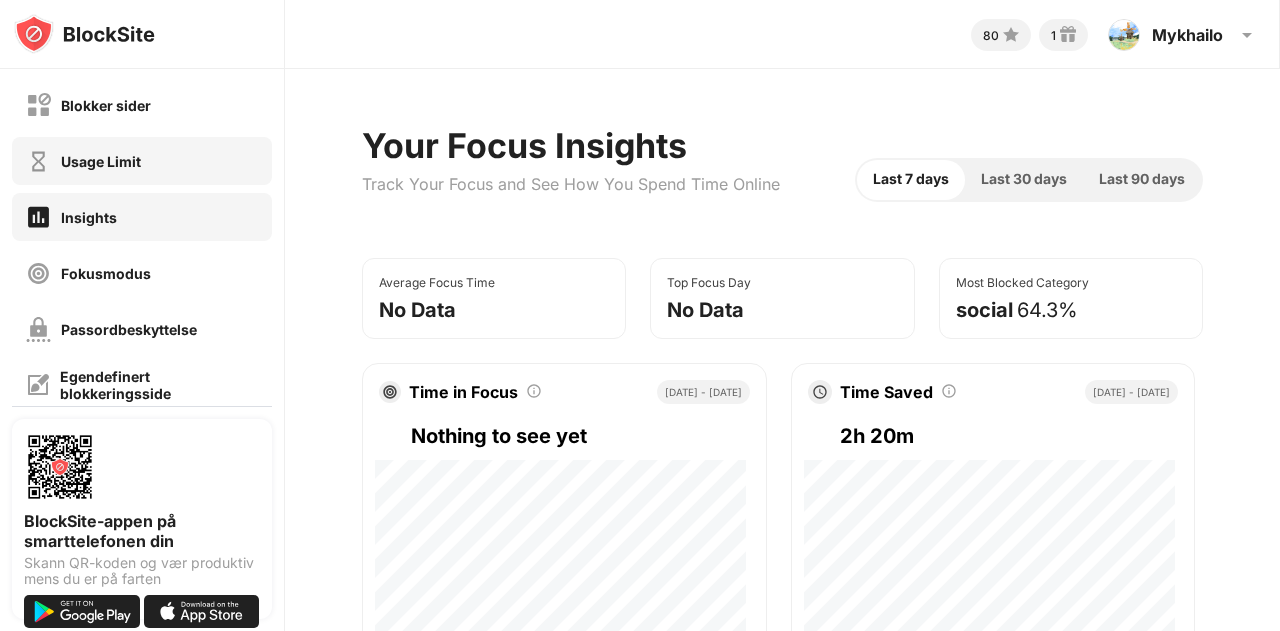 click on "Usage Limit" at bounding box center [142, 161] 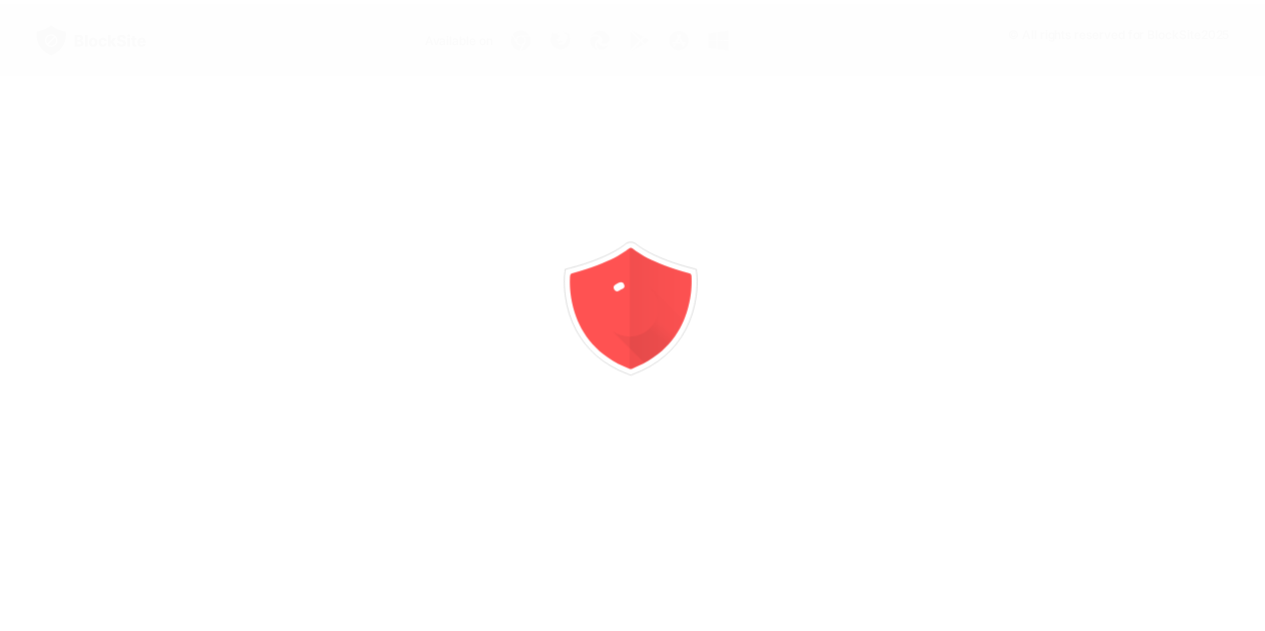 scroll, scrollTop: 0, scrollLeft: 0, axis: both 